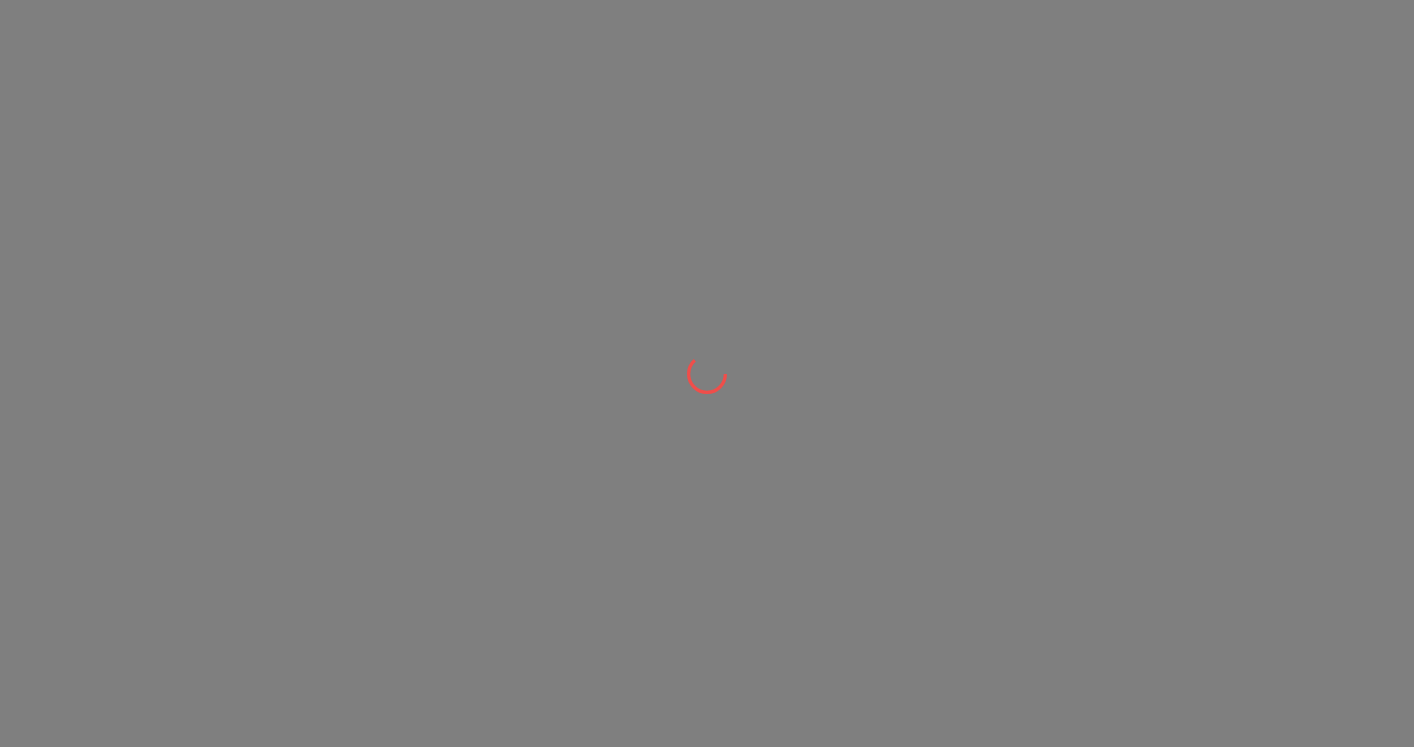 scroll, scrollTop: 0, scrollLeft: 0, axis: both 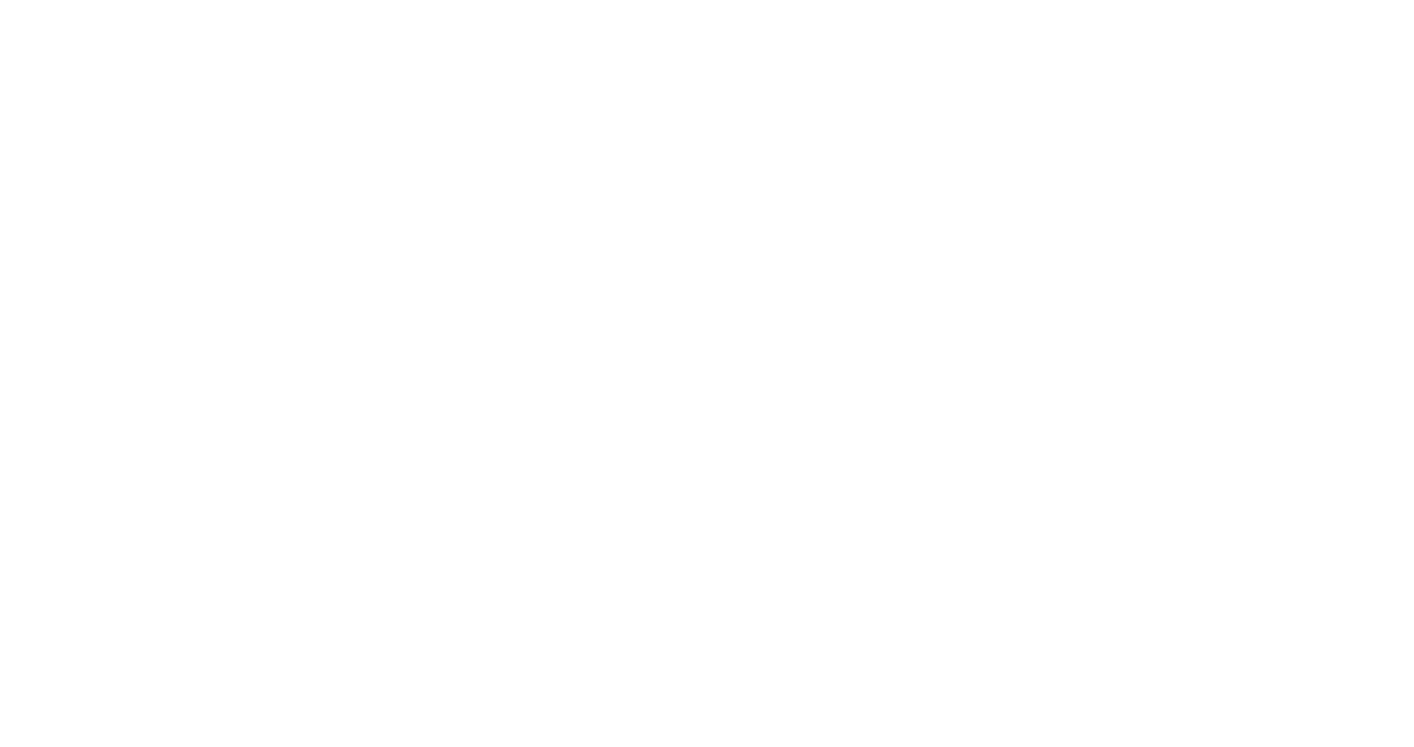 click at bounding box center [707, 4] 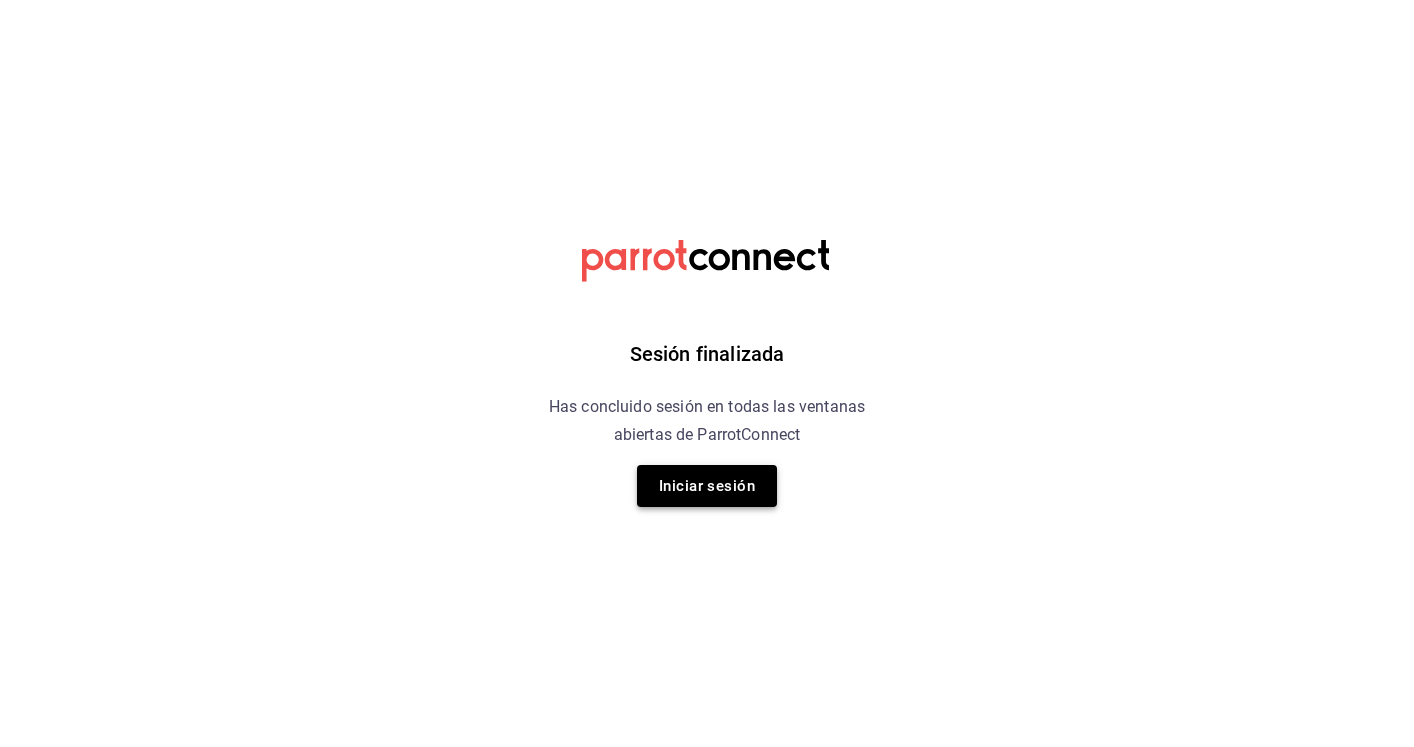 click on "Iniciar sesión" at bounding box center (707, 486) 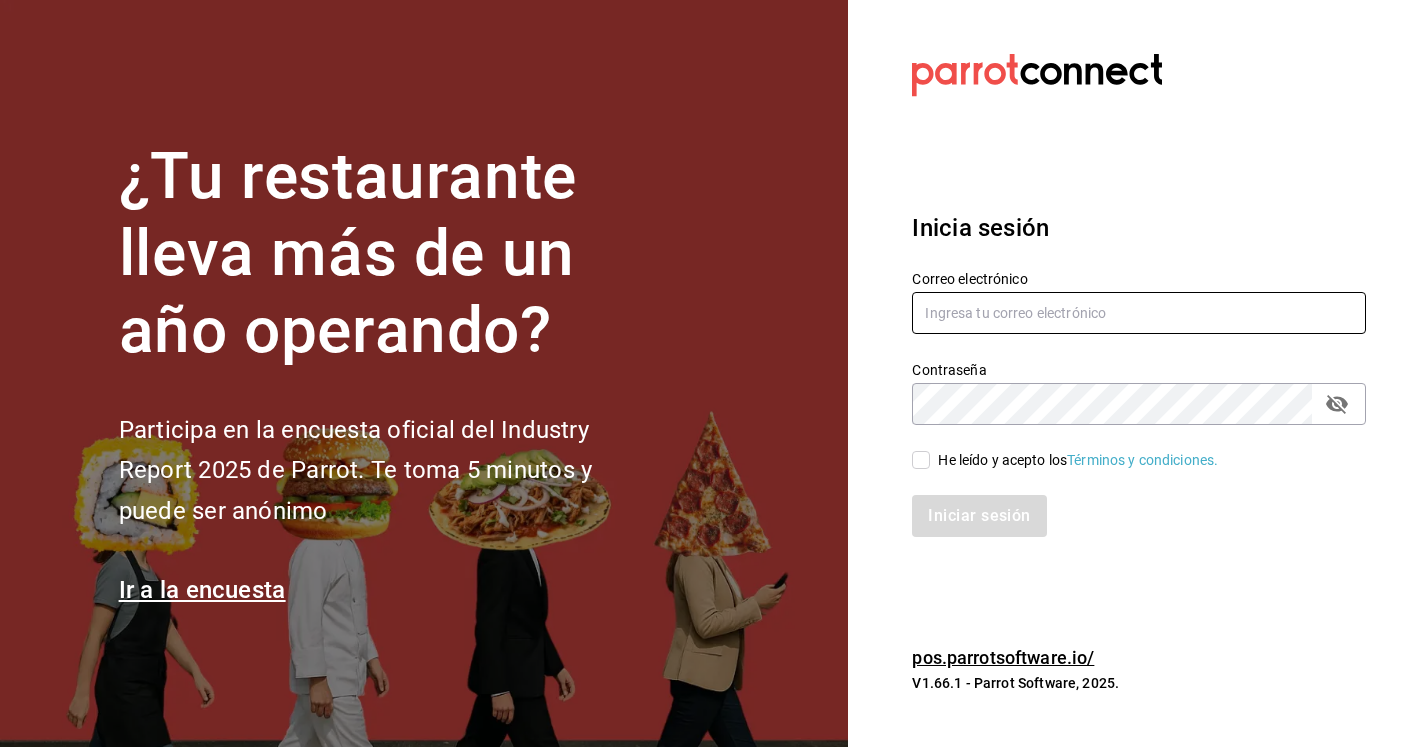 type on "animal.masaryk@grupocosteno.com" 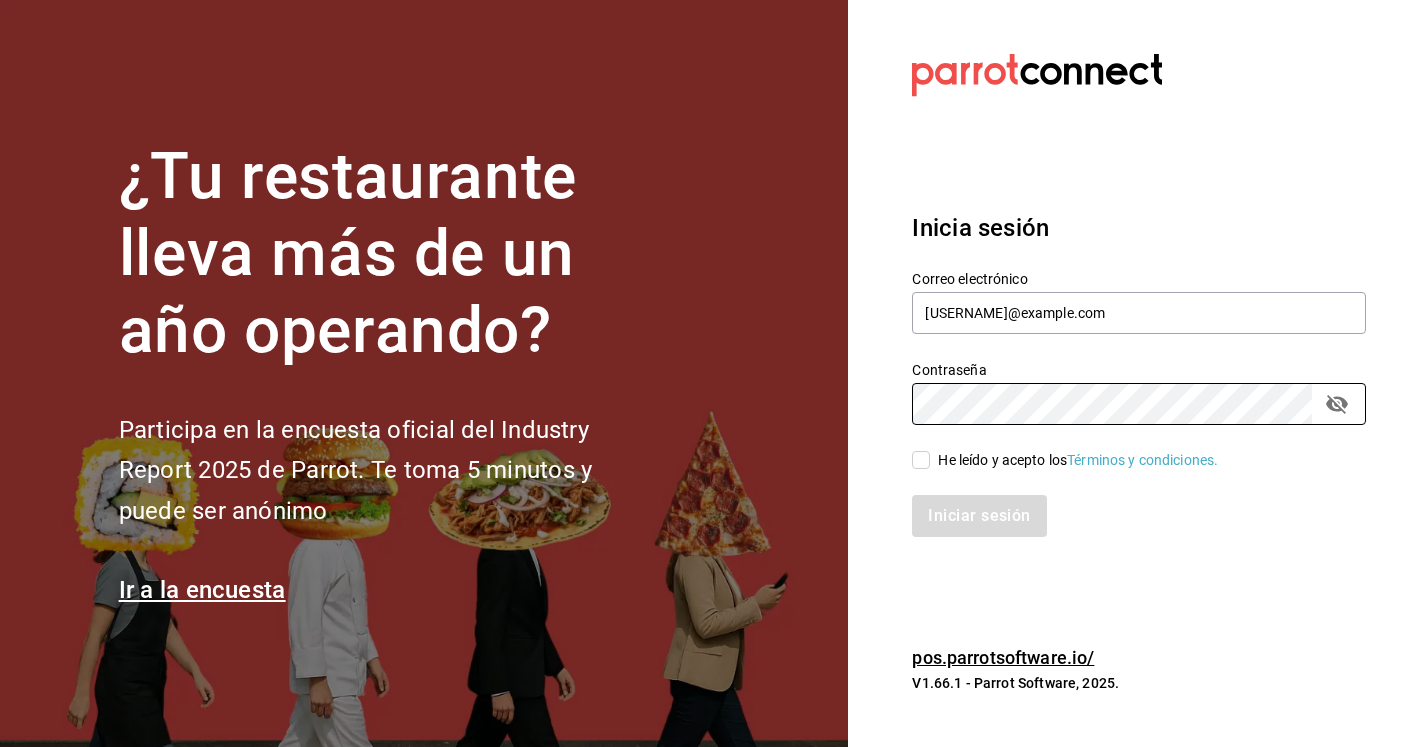 click on "He leído y acepto los  Términos y condiciones." at bounding box center [921, 460] 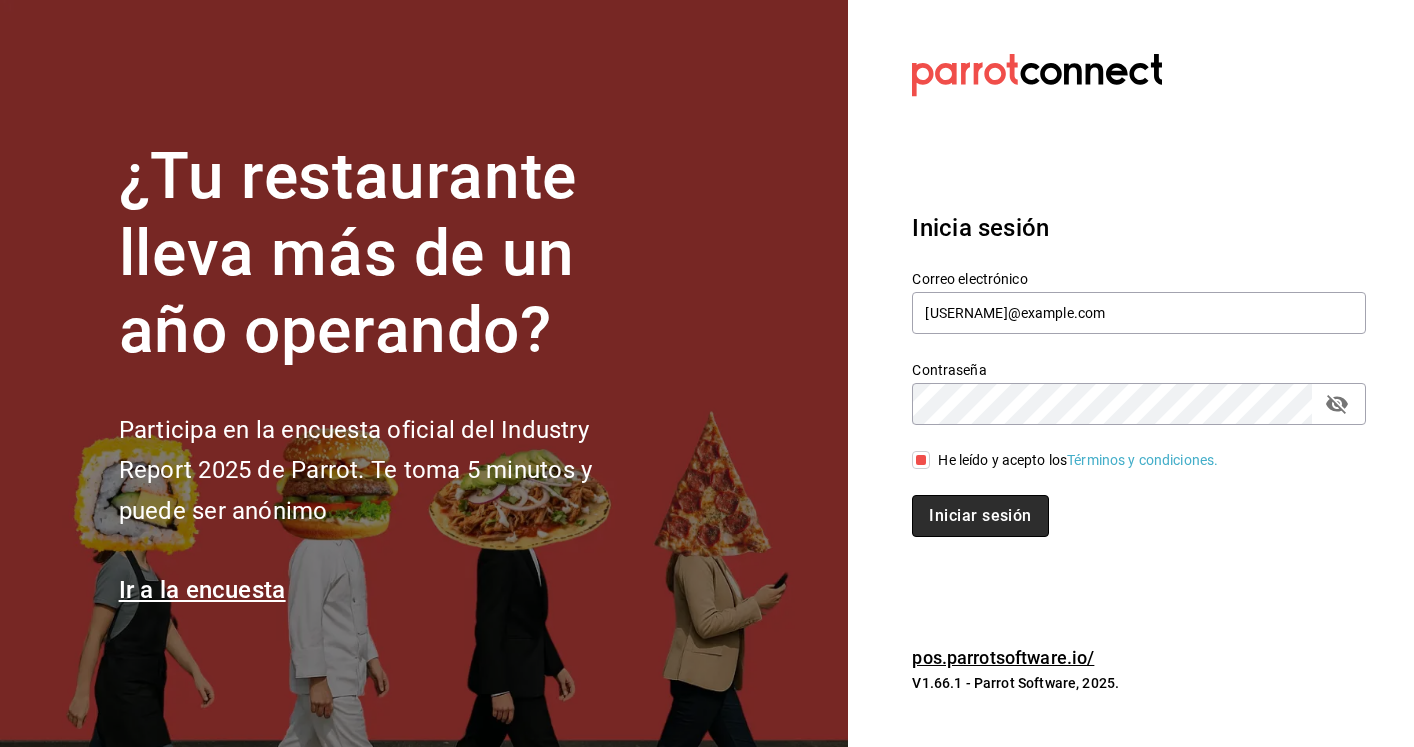 click on "Iniciar sesión" at bounding box center (980, 516) 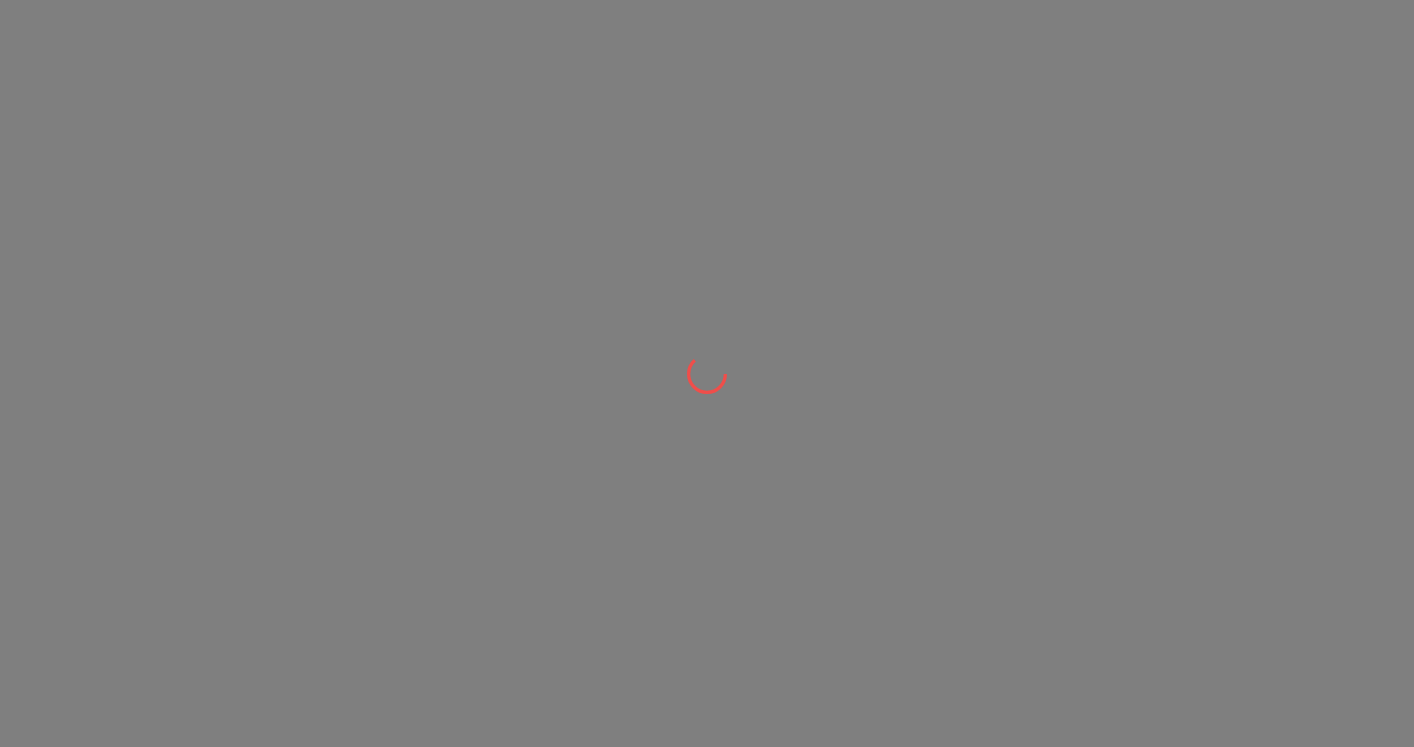 scroll, scrollTop: 0, scrollLeft: 0, axis: both 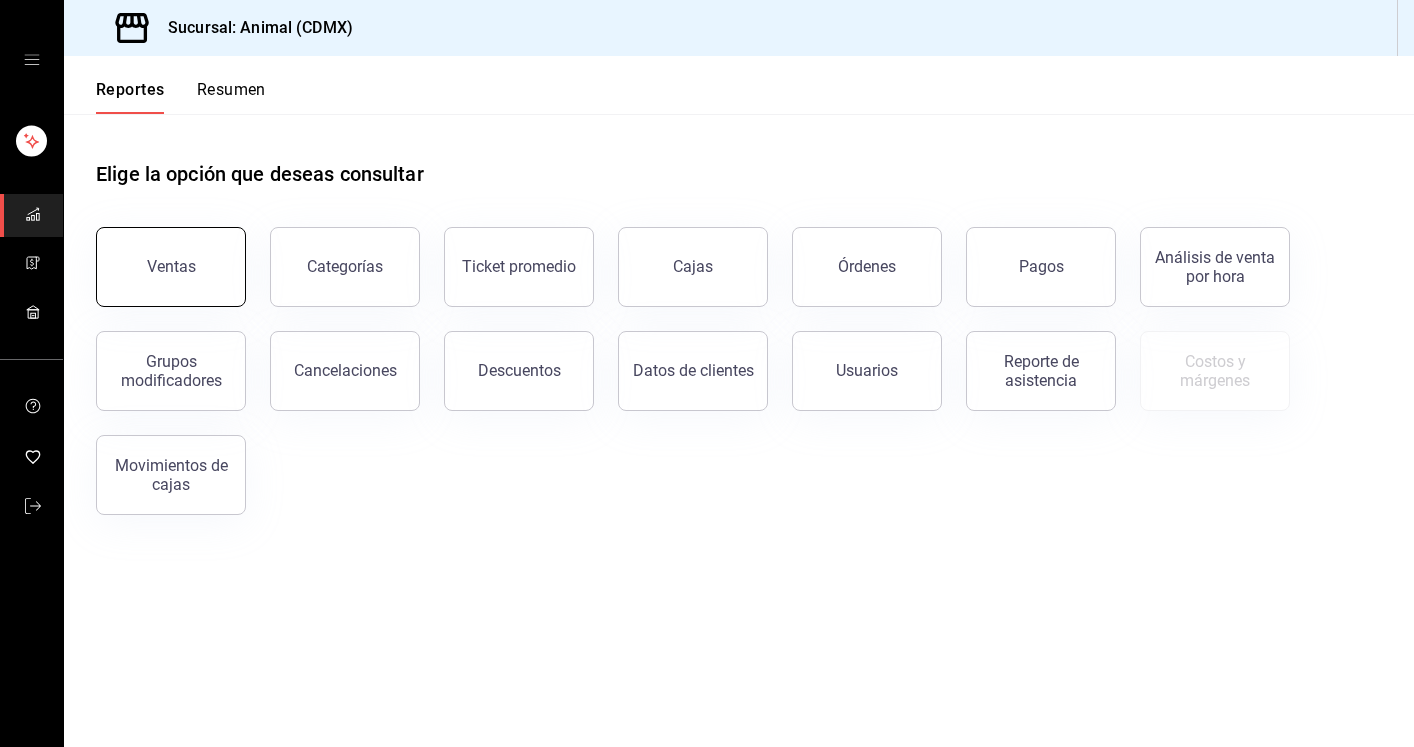 click on "Ventas" at bounding box center [171, 267] 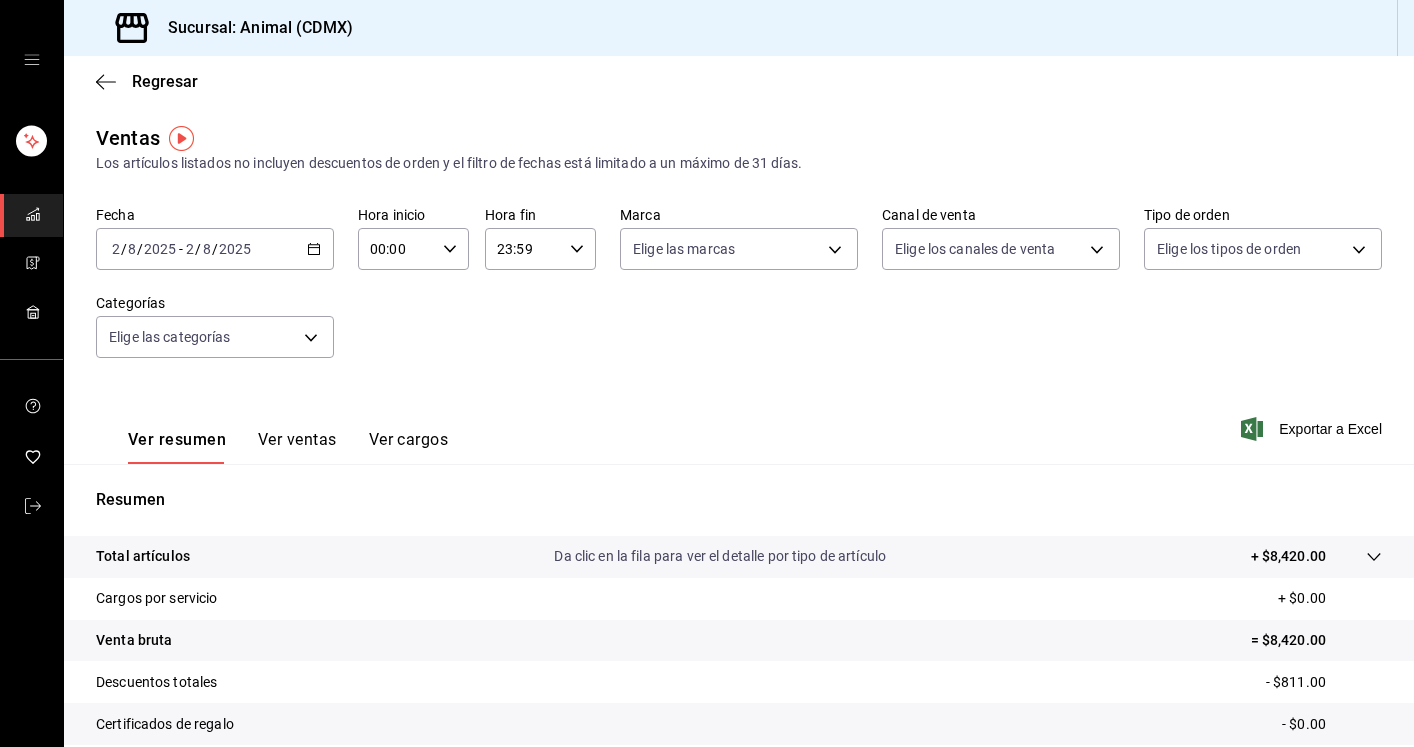 click on "2025-08-02 2 / 8 / 2025 - 2025-08-02 2 / 8 / 2025" at bounding box center [215, 249] 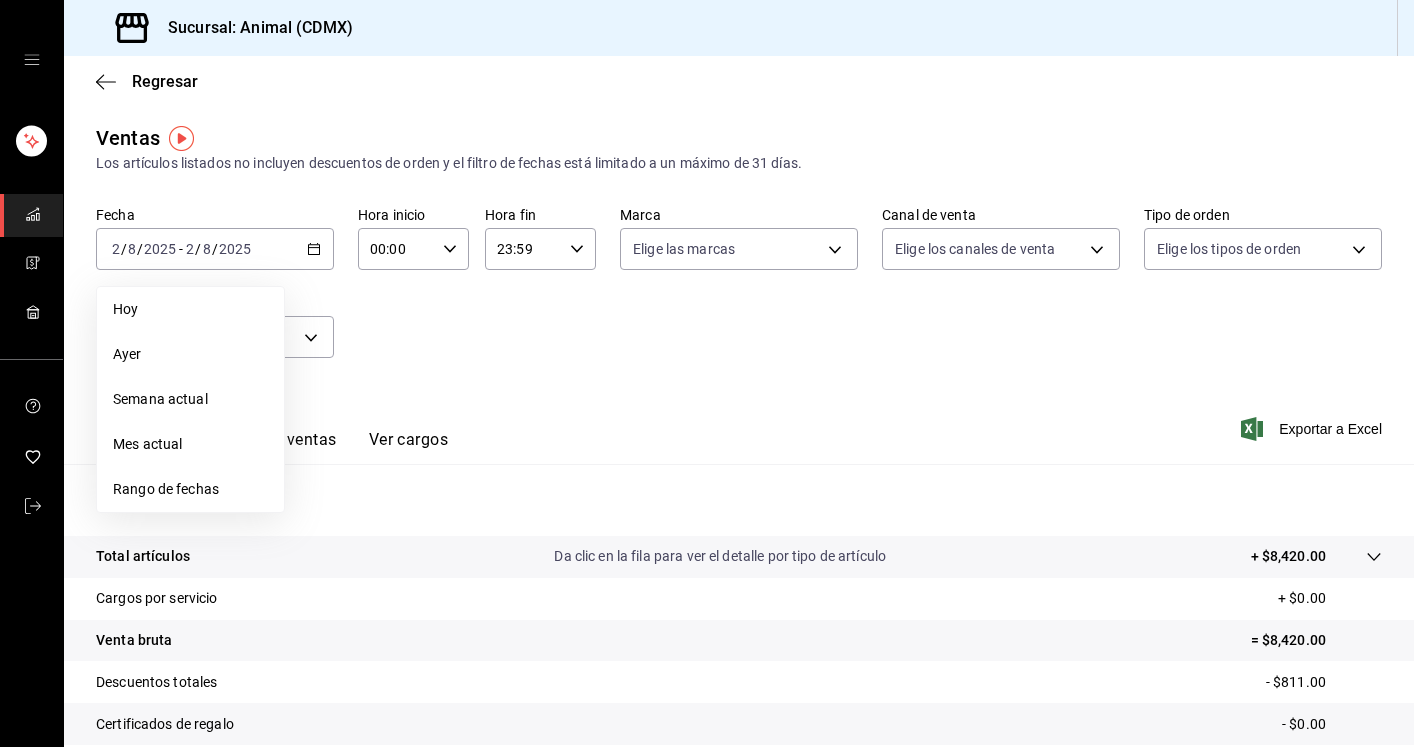 click on "Hoy" at bounding box center [190, 309] 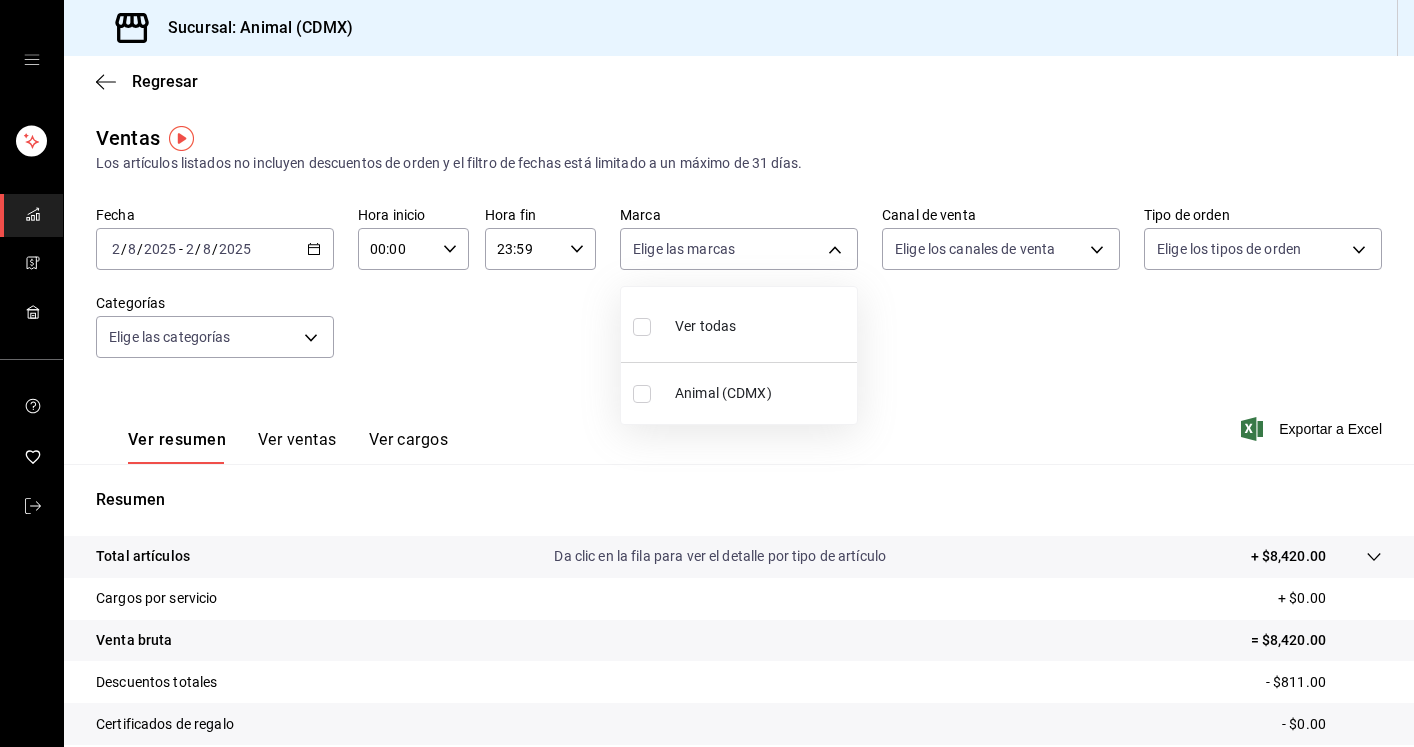 click on "Sucursal: Animal ([CITY]) Regresar Ventas Los artículos listados no incluyen descuentos de orden y el filtro de fechas está limitado a un máximo de 31 días. Fecha [DATE] [DATE] - [DATE] [DATE] Hora inicio [TIME] Hora inicio Hora fin [TIME] Hora fin Marca Elige las marcas Canal de venta Elige los canales de venta Tipo de orden Elige los tipos de orden Categorías Elige las categorías Ver resumen Ver ventas Ver cargos Exportar a Excel Resumen Total artículos Da clic en la fila para ver el detalle por tipo de artículo + $8,420.00 Cargos por servicio + $0.00 Venta bruta = $8,420.00 Descuentos totales - $811.00 Certificados de regalo - $0.00 Venta total = $7,609.00 Impuestos - $1,049.52 Venta neta = $6,559.48 GANA 1 MES GRATIS EN TU SUSCRIPCIÓN AQUÍ Ver video tutorial Ir a video Visitar centro de ayuda ([PHONE]) [EMAIL] Visitar centro de ayuda" at bounding box center [707, 373] 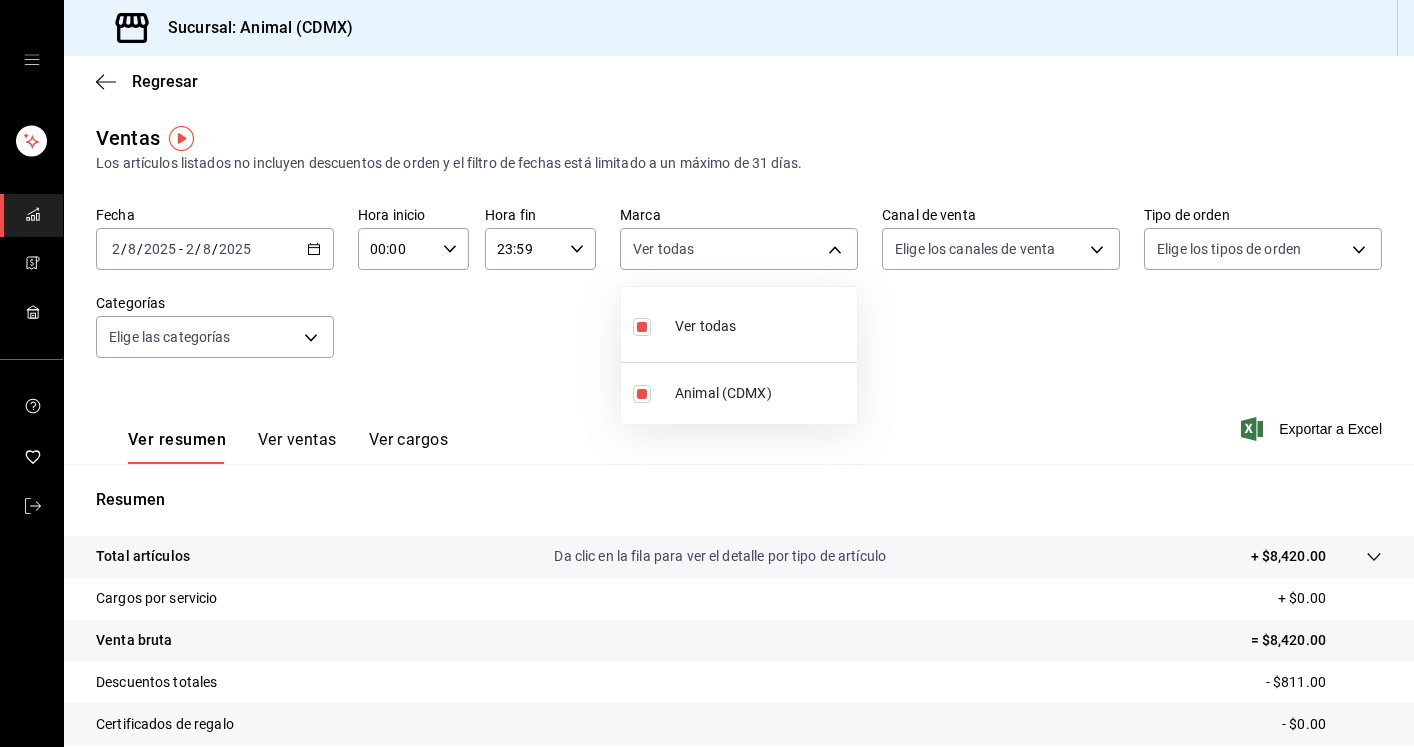 type on "cb0f6aec-1481-4e37-861c-bab9b3a65b14" 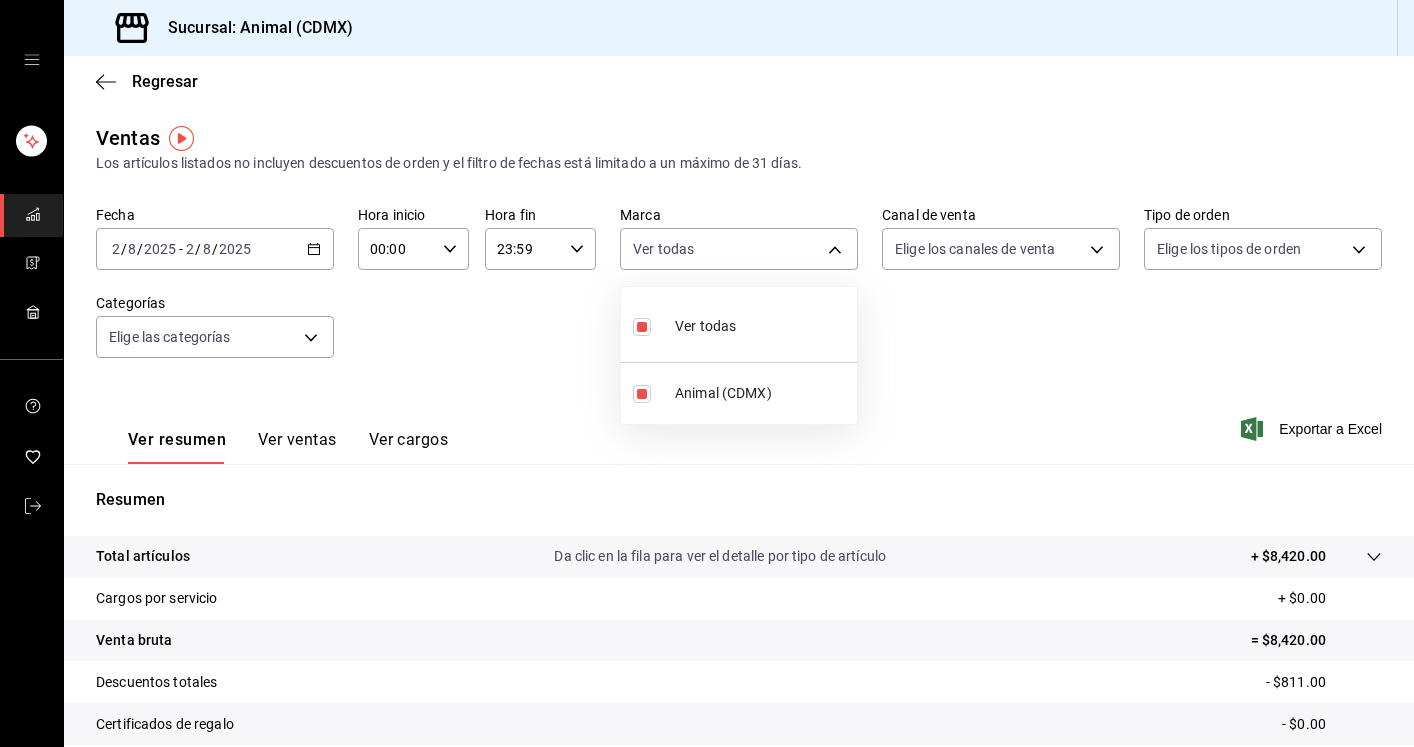 click at bounding box center (707, 373) 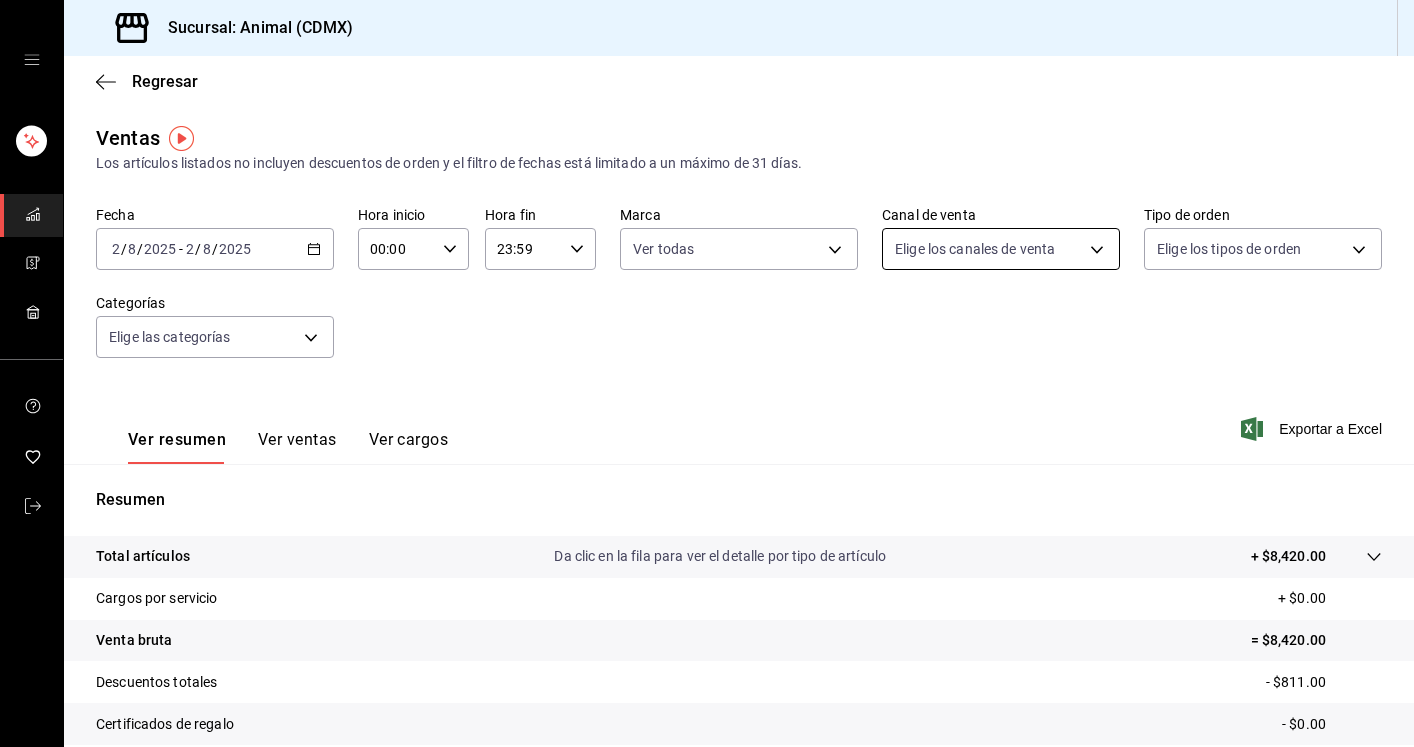 click on "Sucursal: Animal ([CITY]) Regresar Ventas Los artículos listados no incluyen descuentos de orden y el filtro de fechas está limitado a un máximo de 31 días. Fecha [DATE] [DATE] - [DATE] [DATE] Hora inicio [TIME] Hora inicio Hora fin [TIME] Hora fin Marca Ver todas [UUID] Canal de venta Elige los canales de venta Tipo de orden Elige los tipos de orden Categorías Elige las categorías Ver resumen Ver ventas Ver cargos Exportar a Excel Resumen Total artículos Da clic en la fila para ver el detalle por tipo de artículo + $8,420.00 Cargos por servicio + $0.00 Venta bruta = $8,420.00 Descuentos totales - $811.00 Certificados de regalo - $0.00 Venta total = $7,609.00 Impuestos - $1,049.52 Venta neta = $6,559.48 GANA 1 MES GRATIS EN TU SUSCRIPCIÓN AQUÍ Ver video tutorial Ir a video Visitar centro de ayuda ([PHONE]) [EMAIL] Visitar centro de ayuda" at bounding box center [707, 373] 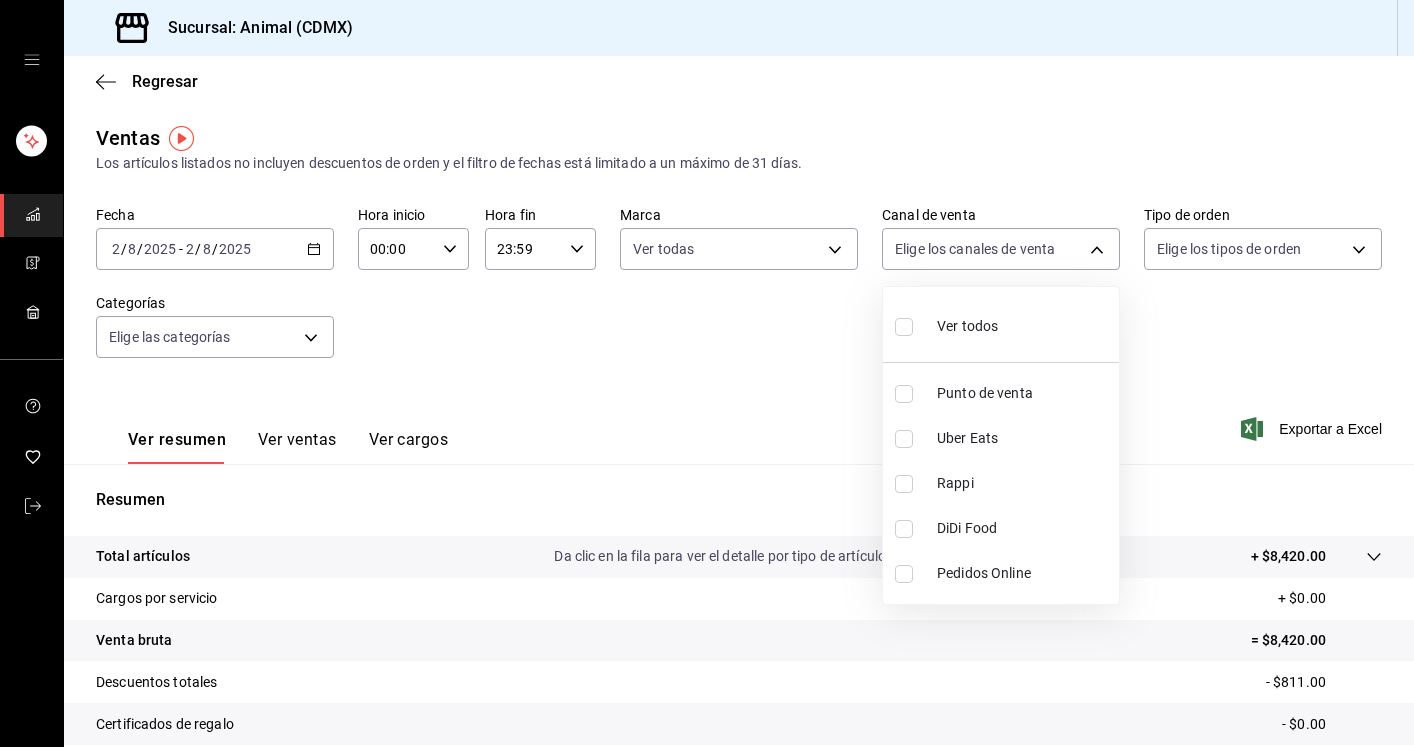 click on "Ver todos" at bounding box center (1001, 324) 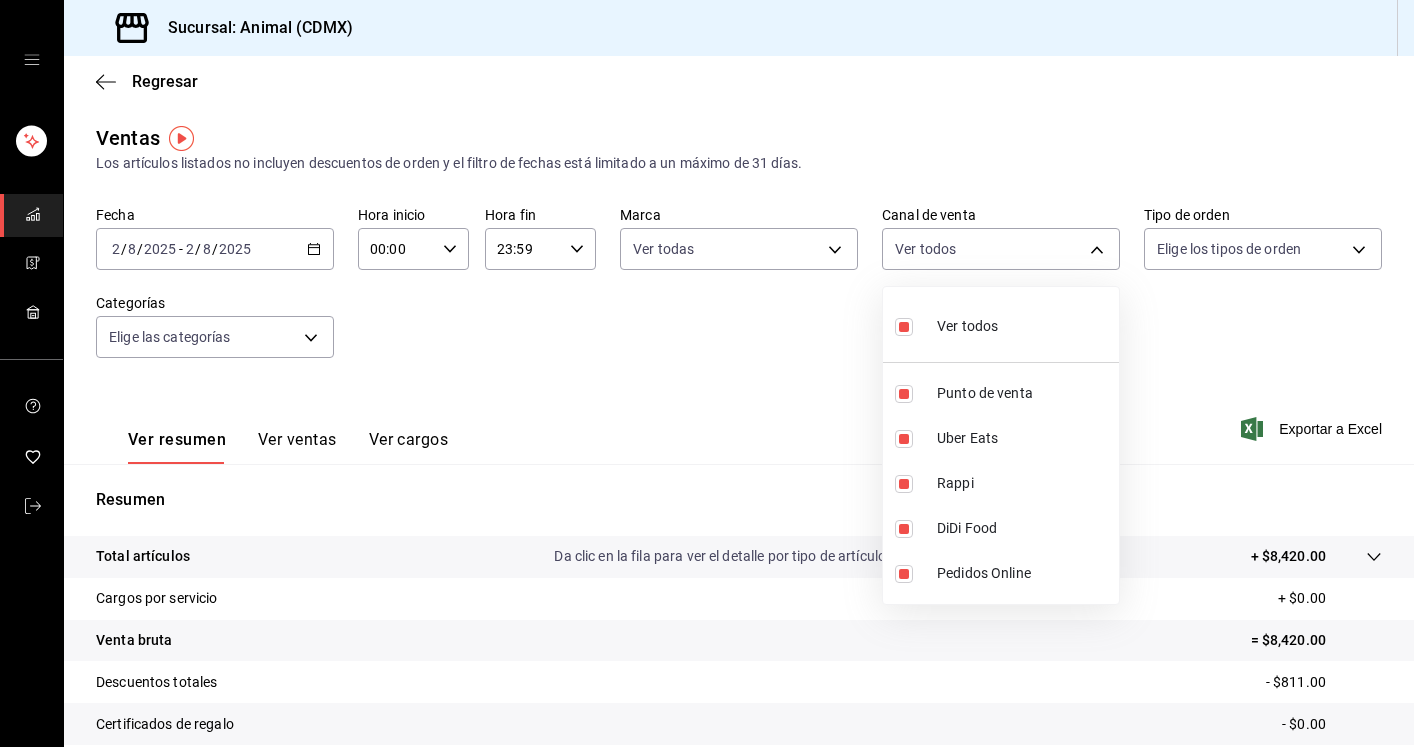 type on "PARROT,UBER_EATS,RAPPI,DIDI_FOOD,ONLINE" 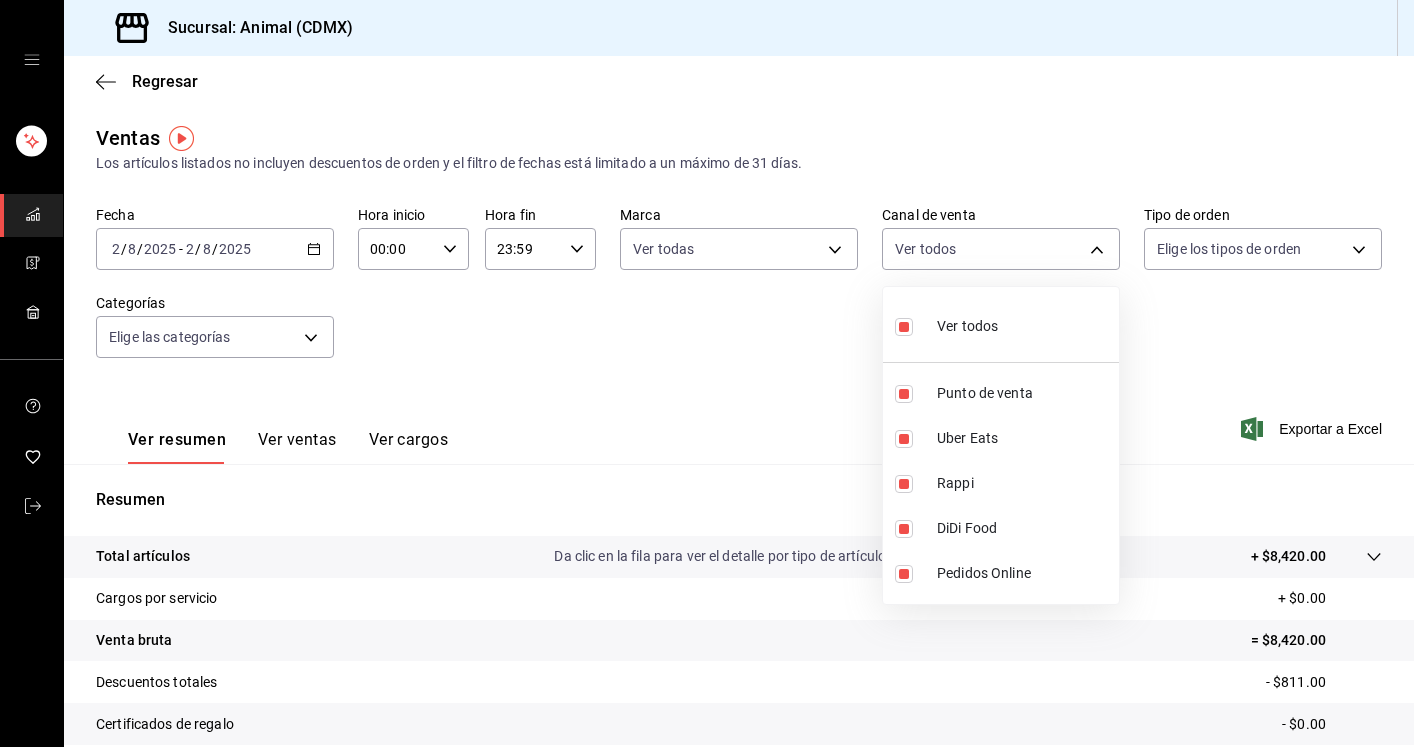 click at bounding box center [707, 373] 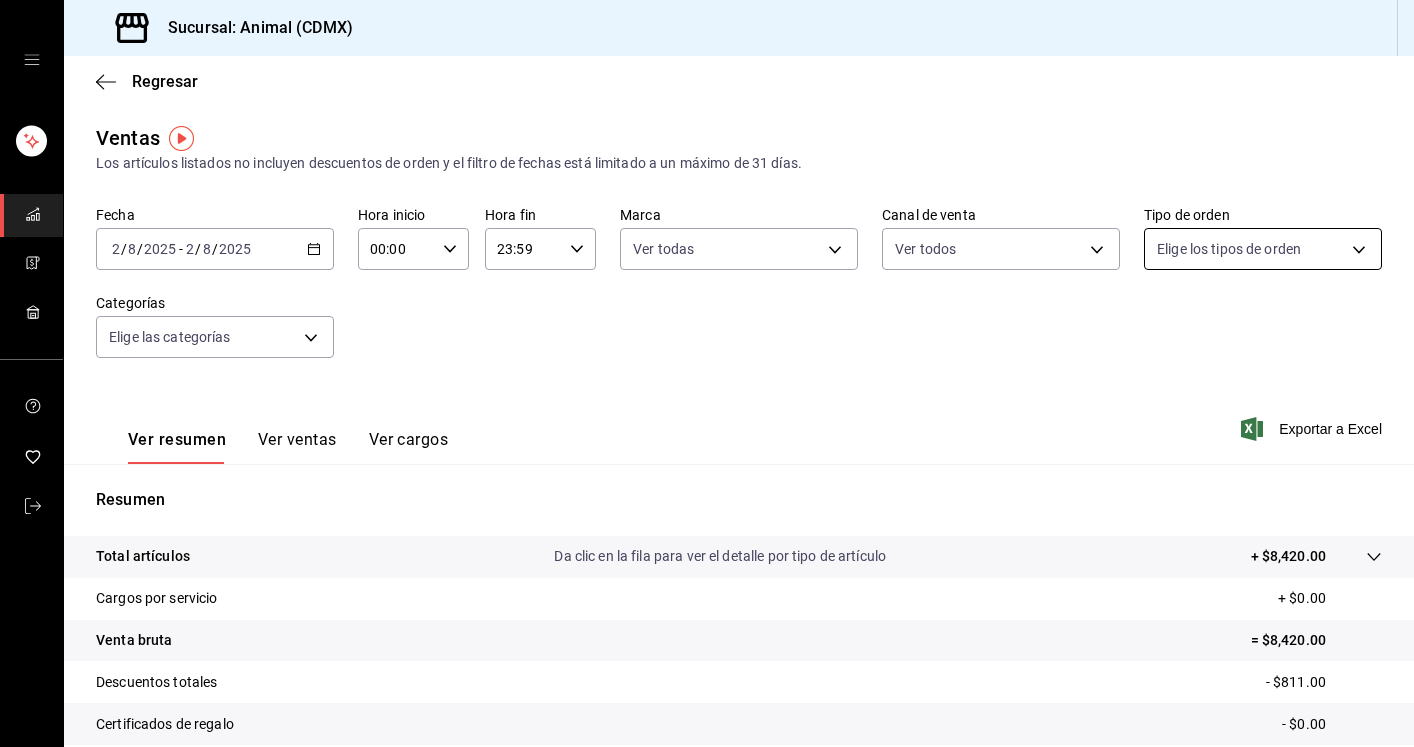 click on "Sucursal: Animal ([CITY]) Regresar Ventas Los artículos listados no incluyen descuentos de orden y el filtro de fechas está limitado a un máximo de 31 días. Fecha [DATE] [DATE] - [DATE] [DATE] Hora inicio [TIME] Hora inicio Hora fin [TIME] Hora fin Marca Ver todas [UUID] Canal de venta Ver todos PARROT,UBER_EATS,RAPPI,DIDI_FOOD,ONLINE Tipo de orden Elige los tipos de orden Categorías Elige las categorías Ver resumen Ver ventas Ver cargos Exportar a Excel Resumen Total artículos Da clic en la fila para ver el detalle por tipo de artículo + $8,420.00 Cargos por servicio + $0.00 Venta bruta = $8,420.00 Descuentos totales - $811.00 Certificados de regalo - $0.00 Venta total = $7,609.00 Impuestos - $1,049.52 Venta neta = $6,559.48 GANA 1 MES GRATIS EN TU SUSCRIPCIÓN AQUÍ Ver video tutorial Ir a video Visitar centro de ayuda ([PHONE]) [EMAIL] Visitar centro de ayuda ([PHONE]) [EMAIL]" at bounding box center (707, 373) 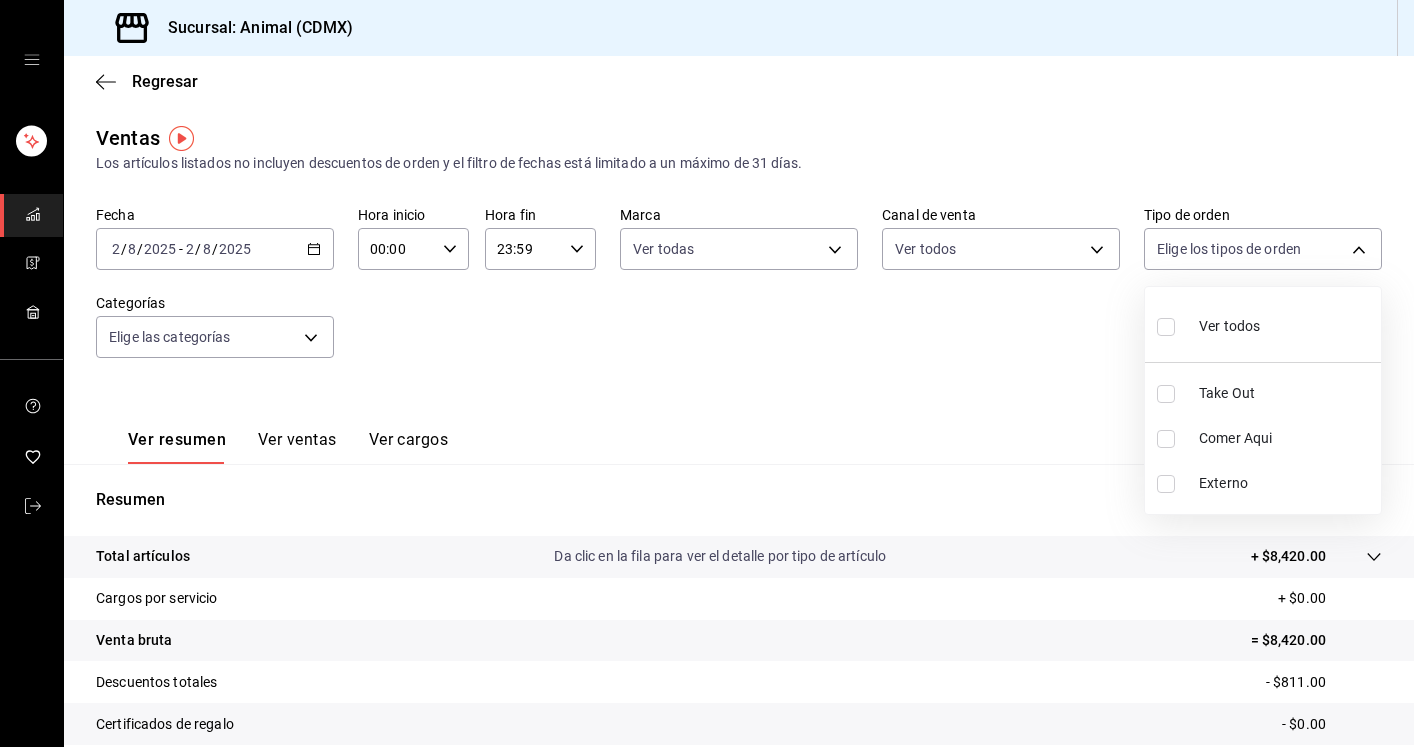 click on "Ver todos" at bounding box center [1229, 326] 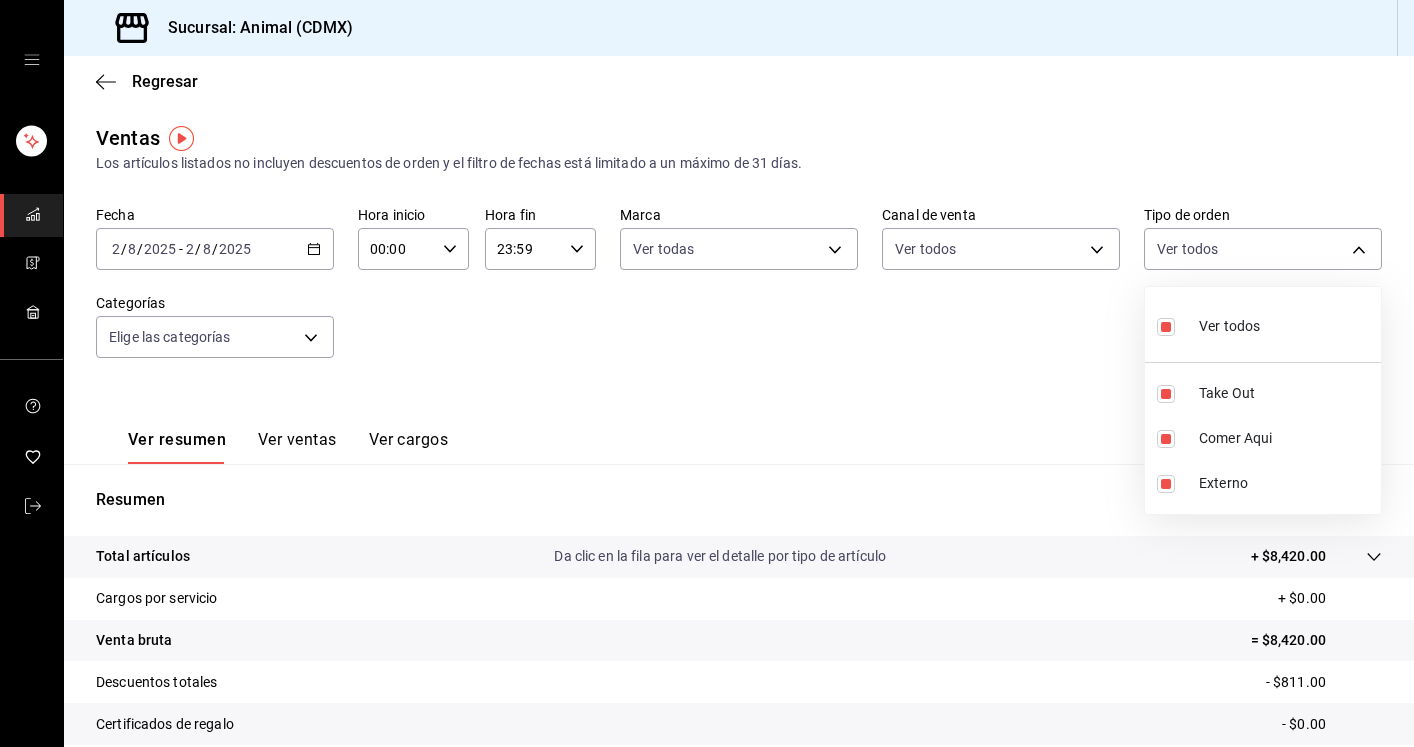 click at bounding box center (707, 373) 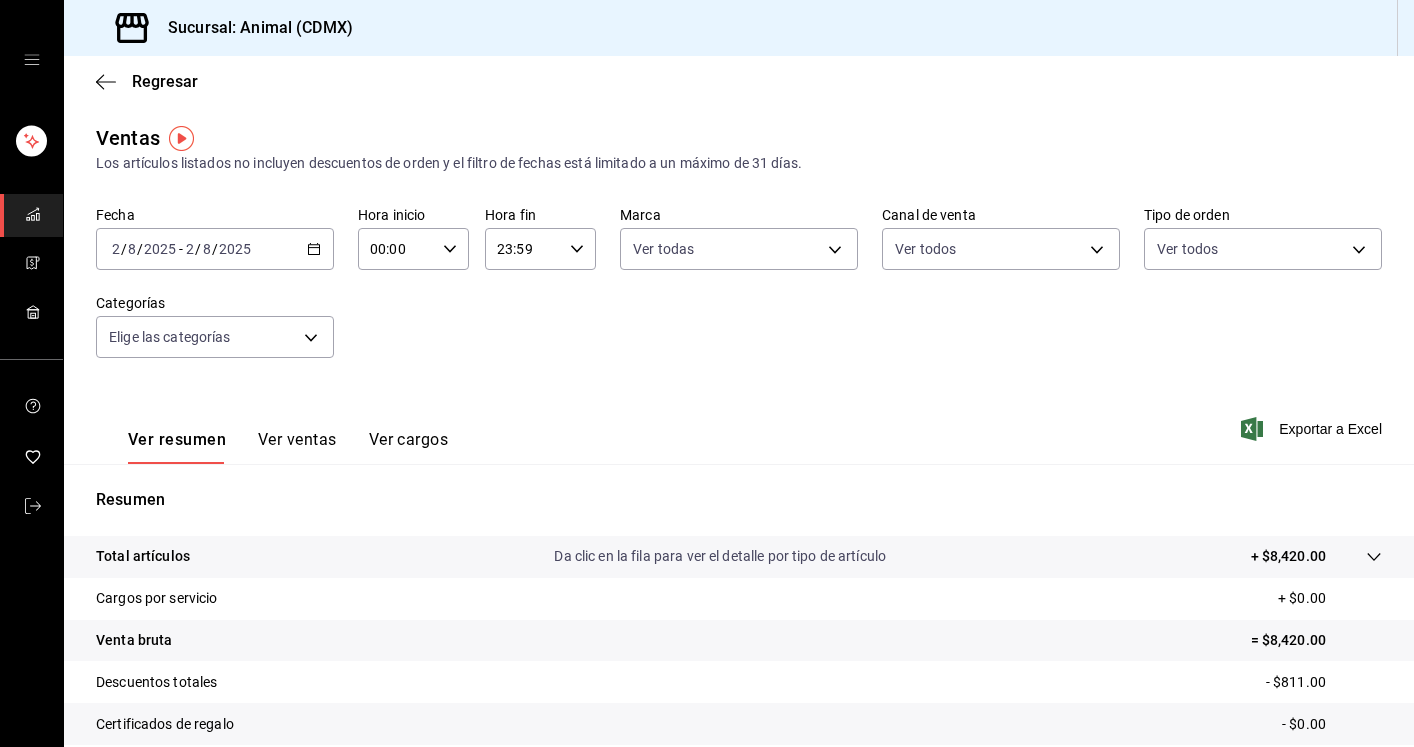 click on "Ver todos Take Out Comer Aqui Externo" at bounding box center [707, 373] 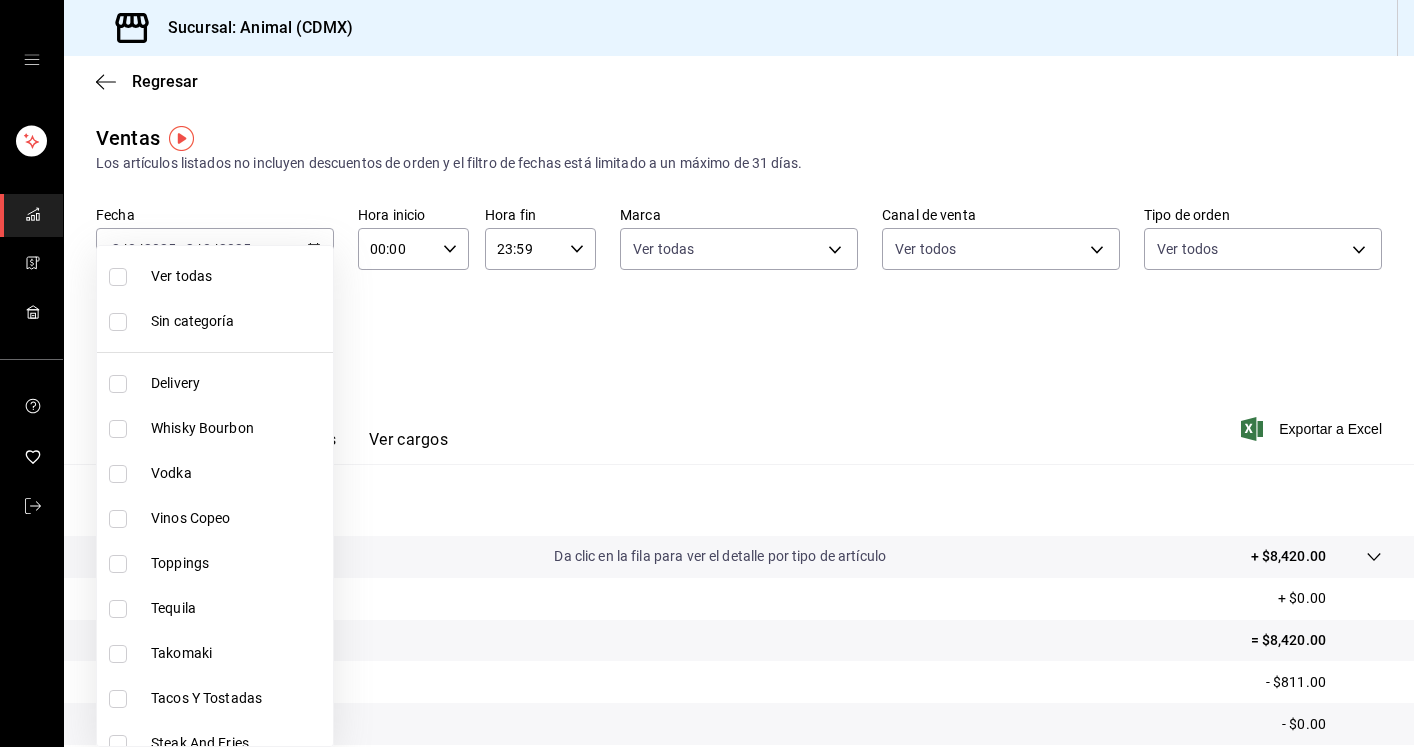 click on "Sin categoría" at bounding box center (215, 321) 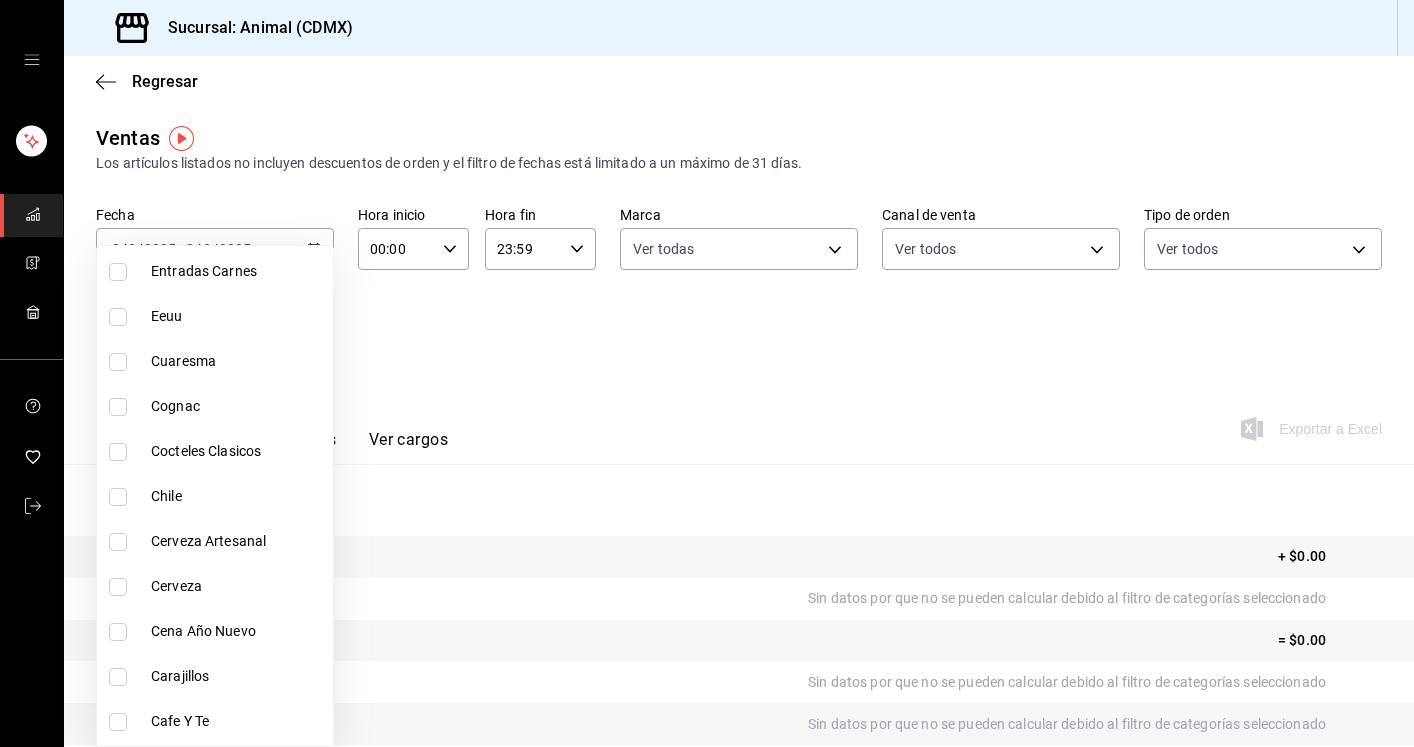 scroll, scrollTop: 1871, scrollLeft: 0, axis: vertical 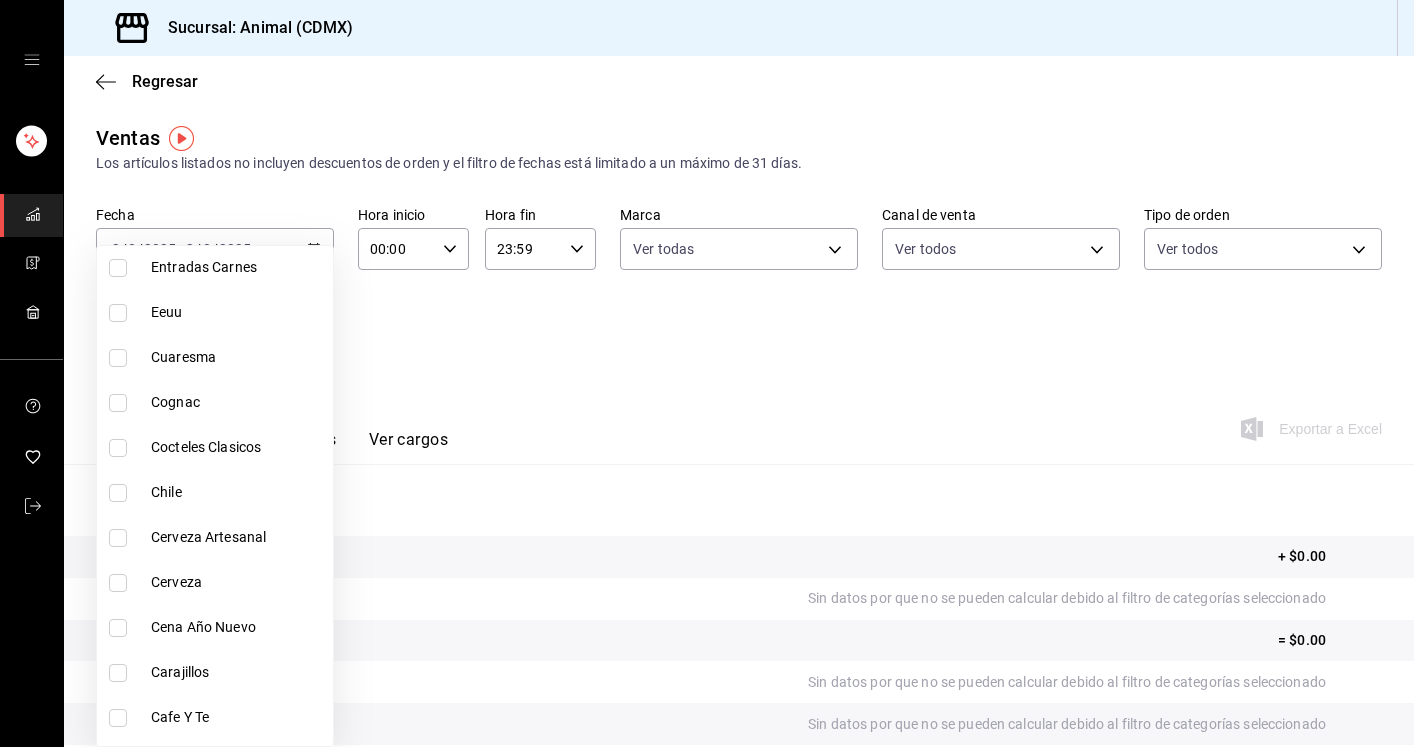 click on "Cocteles Clasicos" at bounding box center (215, 447) 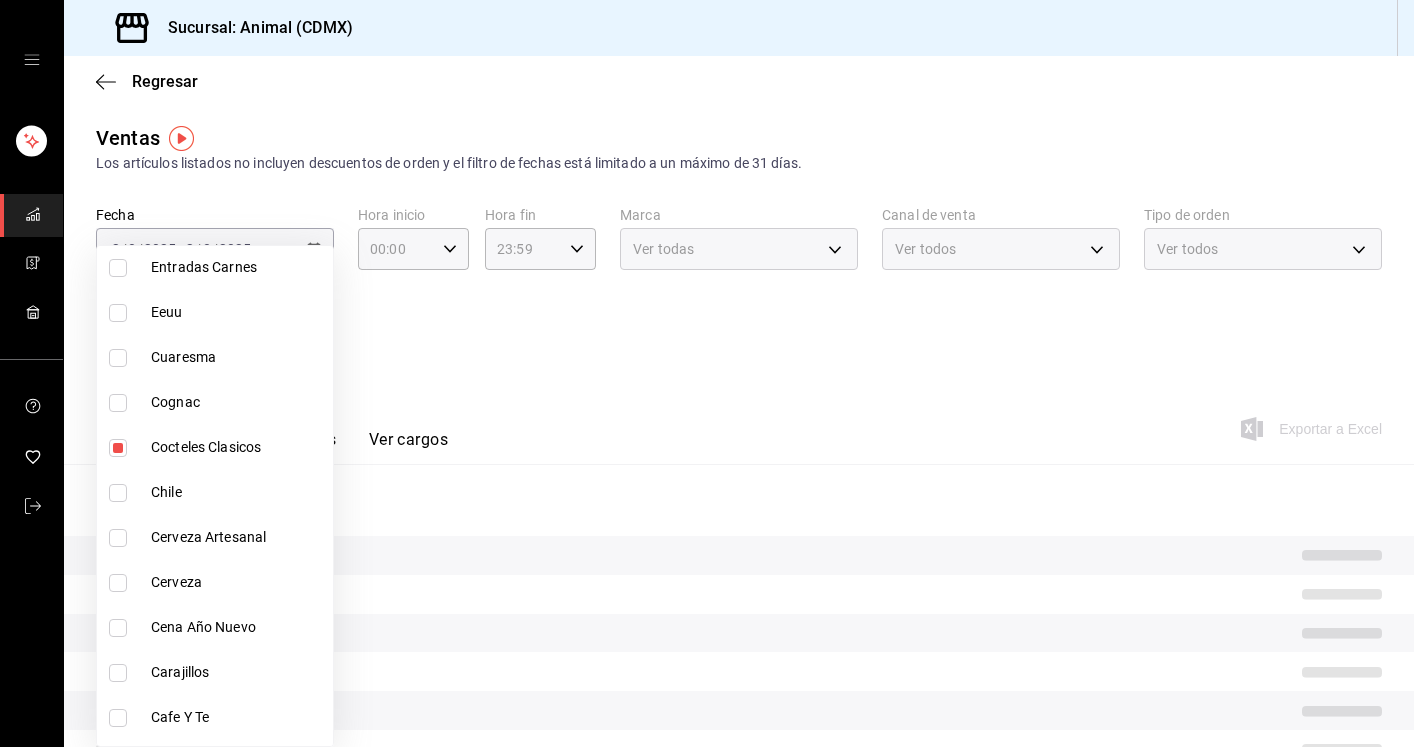 click at bounding box center [707, 373] 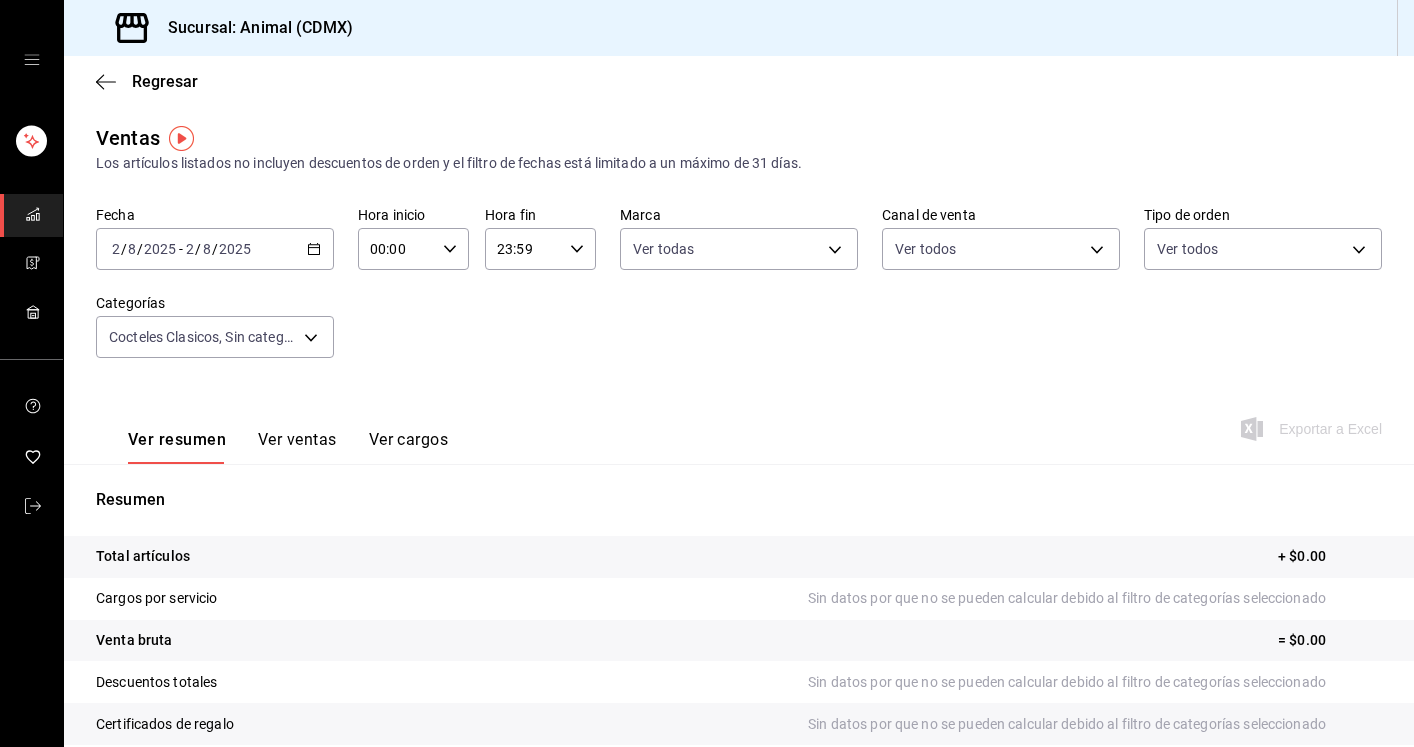 click on "Ver resumen Ver ventas Ver cargos Exportar a Excel" at bounding box center (739, 423) 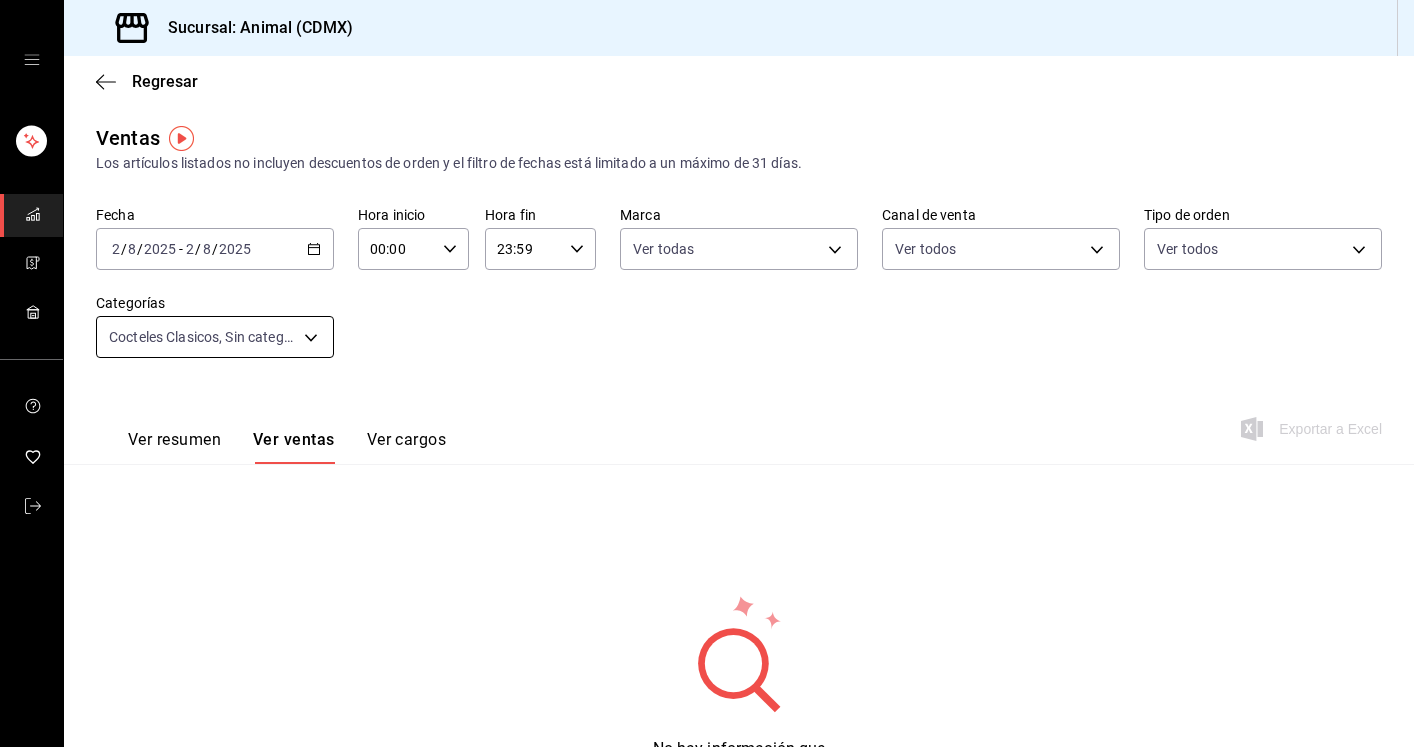 click on "Sucursal: Animal ([CITY]) Regresar Ventas Los artículos listados no incluyen descuentos de orden y el filtro de fechas está limitado a un máximo de 31 días. Fecha [DATE] [DATE] - [DATE] [DATE] Hora inicio [TIME] Hora inicio Hora fin [TIME] Hora fin Marca Ver todas [UUID] Canal de venta Ver todos PARROT,UBER_EATS,RAPPI,DIDI_FOOD,ONLINE Tipo de orden Ver todos [UUID],[UUID],[EXTERNAL] Categorías Cocteles Clasicos, Sin categoría [UUID] Ver resumen Ver ventas Ver cargos Exportar a Excel No hay información que mostrar GANA 1 MES GRATIS EN TU SUSCRIPCIÓN AQUÍ ¿Recuerdas cómo empezó tu restaurante?
Hoy puedes ayudar a un colega a tener el mismo cambio que tú viviste.
Recomienda Parrot directamente desde tu Portal Administrador.
Es fácil y rápido.
🎁 Por cada restaurante que se una, ganas 1 mes gratis. Ver video tutorial Ir a video Visitar centro de ayuda" at bounding box center [707, 373] 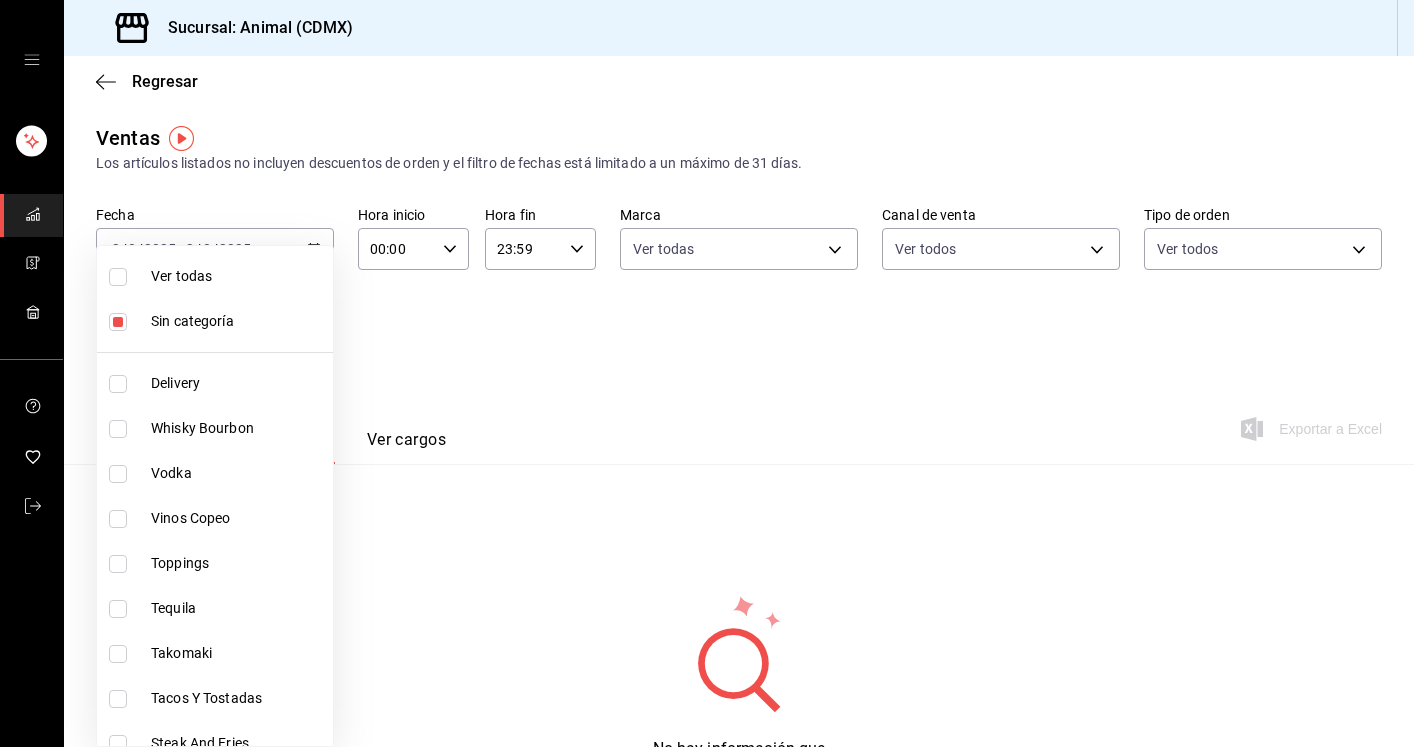 click on "Ver todas" at bounding box center (238, 276) 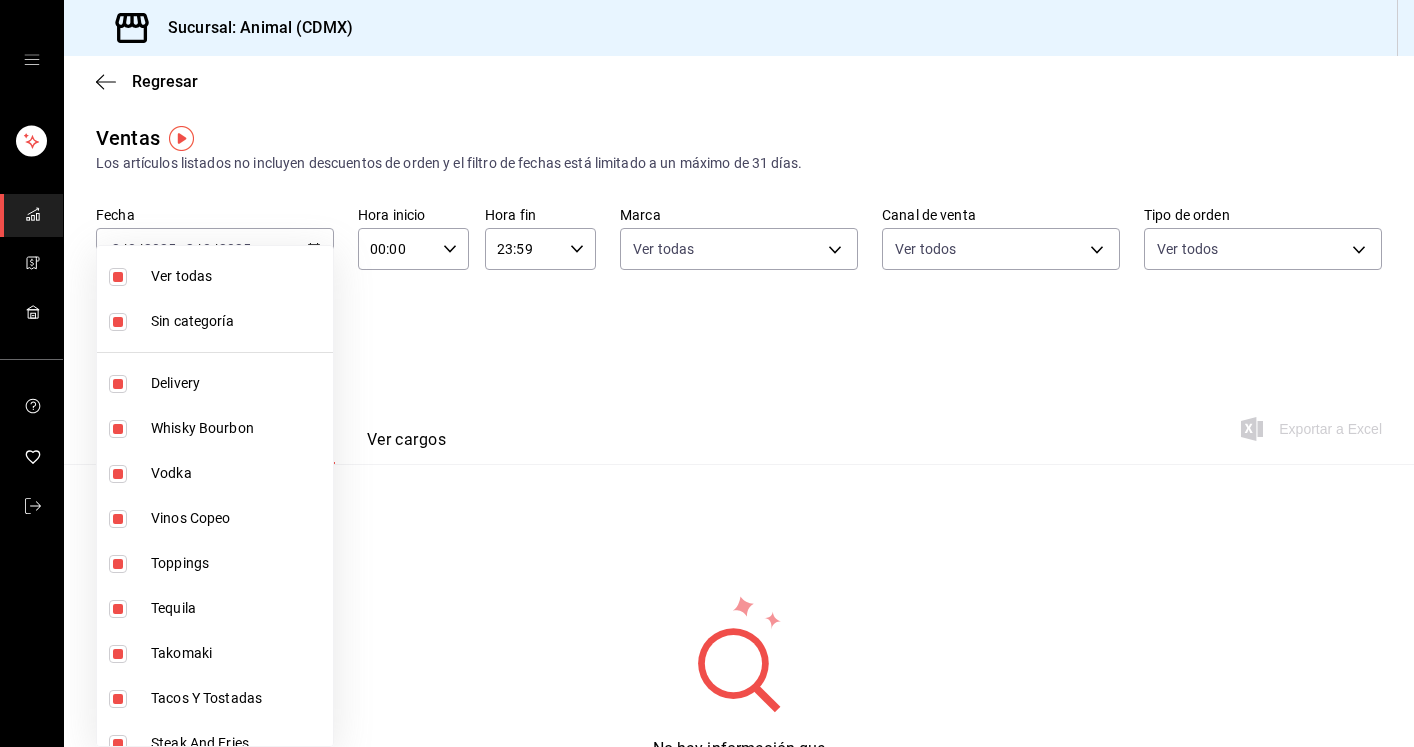 type on "281688af-6220-48ae-86b9-ca5e6f63eb3e,2ffeebaa-176c-4024-95f8-553ffecca8da,37769cf4-dc78-44ce-a526-e9646600cae9,0935040b-234d-4818-8034-77968b9fe449,6755d557-05bc-4d29-83de-2e203c7f1c90,f508f587-62d7-439b-b585-18c67f30617c,b440db1b-262f-4461-8c76-289683a358cd,e7a34caa-3002-4df6-af7e-35e4466dbacf,a8103cca-f4b4-42bd-97b9-43c33775c787,364a8aaa-0d6f-4eb5-a140-27e8ed7d645c,5c100383-0995-4928-ac5d-10ee9c0e08e5,60882e8f-c6b2-4055-995c-c1d8f4330abf,49e979bd-2c91-4153-84d6-9f4767aac246,27716f26-89a8-4498-b264-df9e8b7d7ada,958e8677-6e59-4090-b583-ad95463d08e3,966bcf7c-3512-42a2-8e08-b8149fea86a5,635ef193-4f07-42f1-bfc6-7f2bb1021da7,a564655c-90ce-4b0a-9275-b31e71cfb3e5,fb7e4548-7f56-4166-a0ee-1e3459e681e7,2b7ab97a-d758-405b-b8f4-3933c9198c0a,a4ab4b07-e04d-4dd0-9e23-dcfb285a8e6e,1a63078d-8c04-4851-a996-f00d1bbc4095,f42d4622-f9b8-459c-8cdf-8e211b50ca07,cfbfaddf-1d8e-49ac-b726-170912ecdb78,16e54567-7f6b-41e6-a77a-a8ba7d8b1d6f,2e240ac1-3cac-4e5b-a1c8-e5ca77e4e8c8,f9e094a1-54ca-4feb-bb93-b3d1936aff63,252341f5-c768-4424-8ab..." 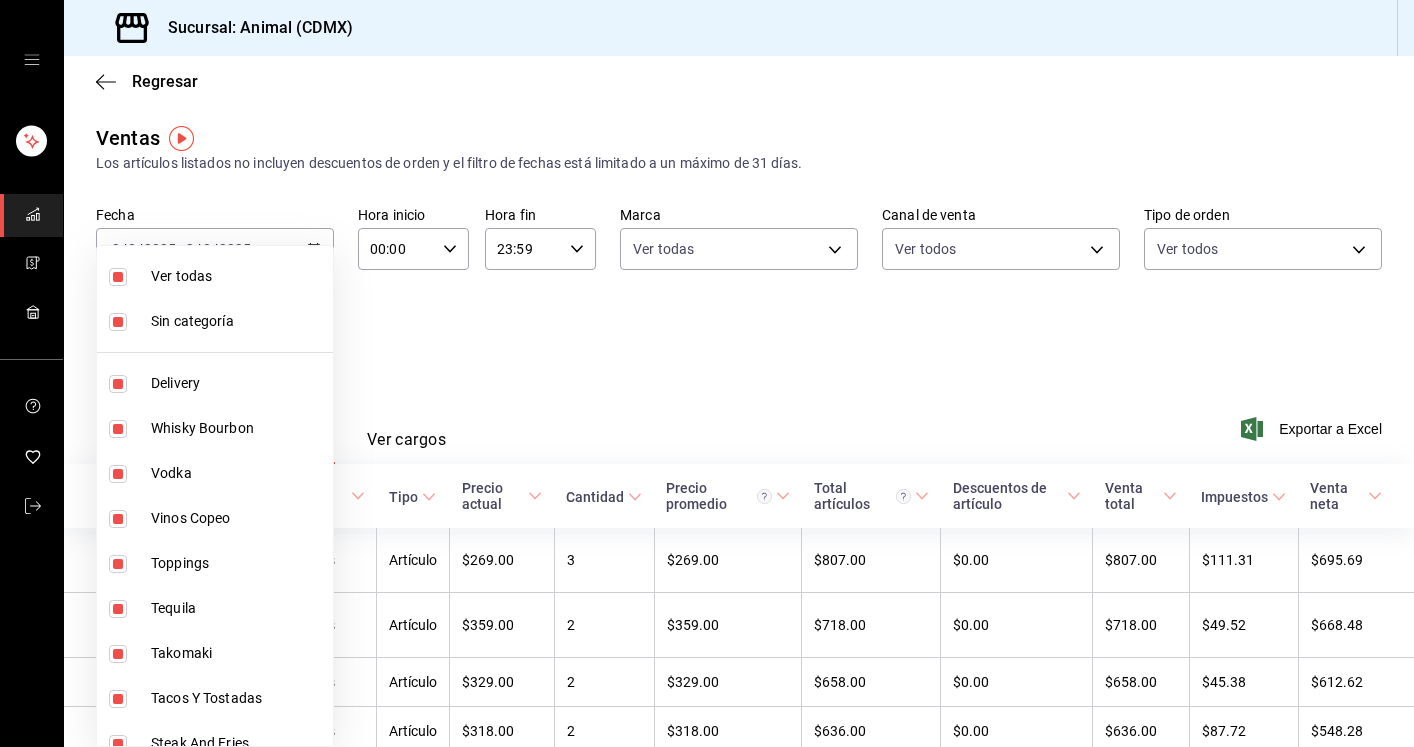 click on "Ver todas" at bounding box center [238, 276] 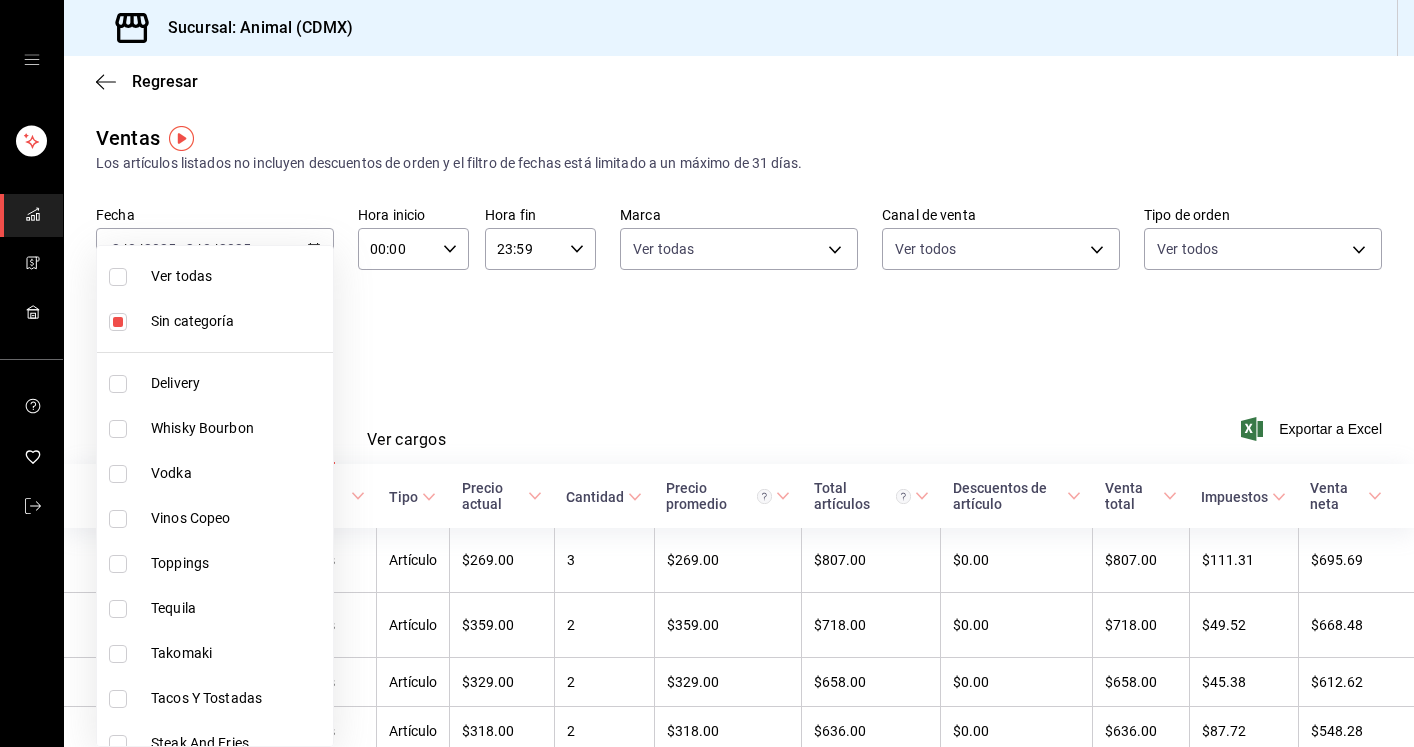 type 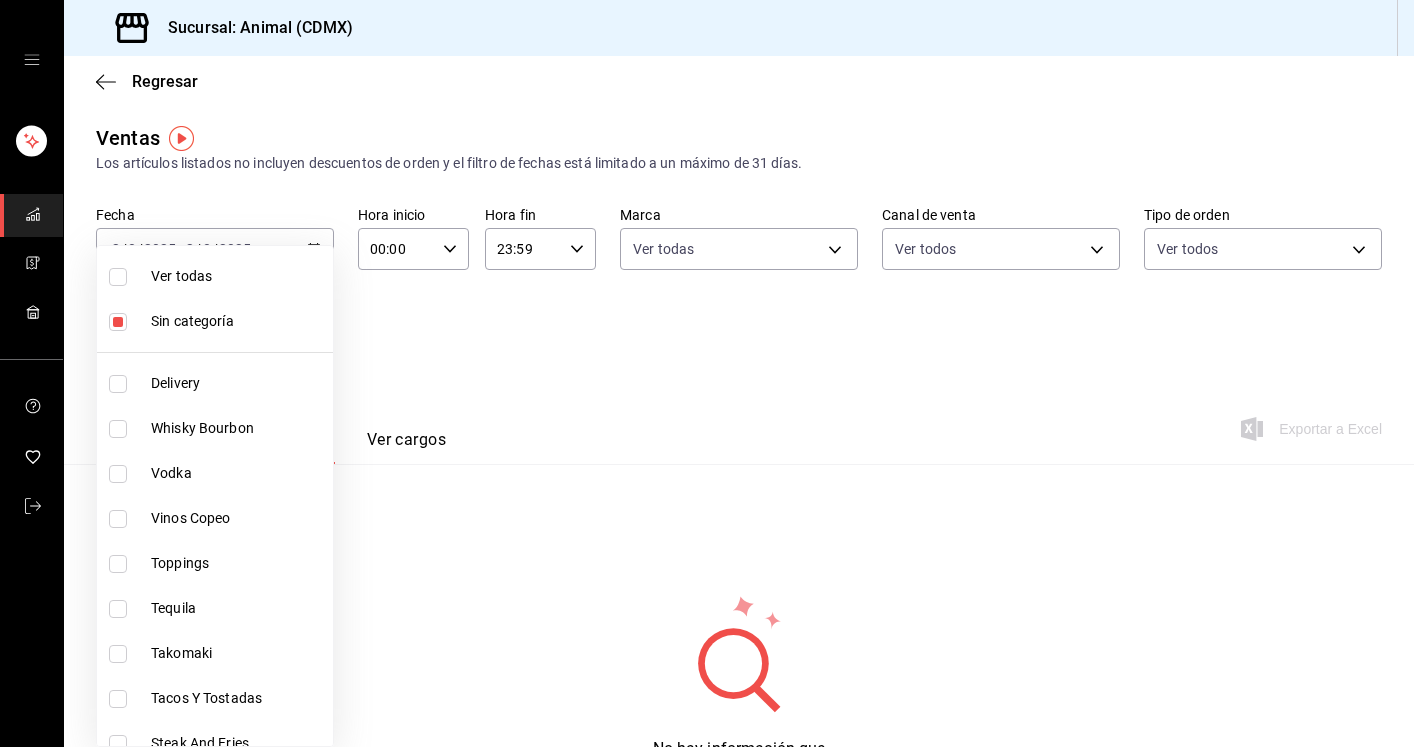click on "Sin categoría" at bounding box center (215, 321) 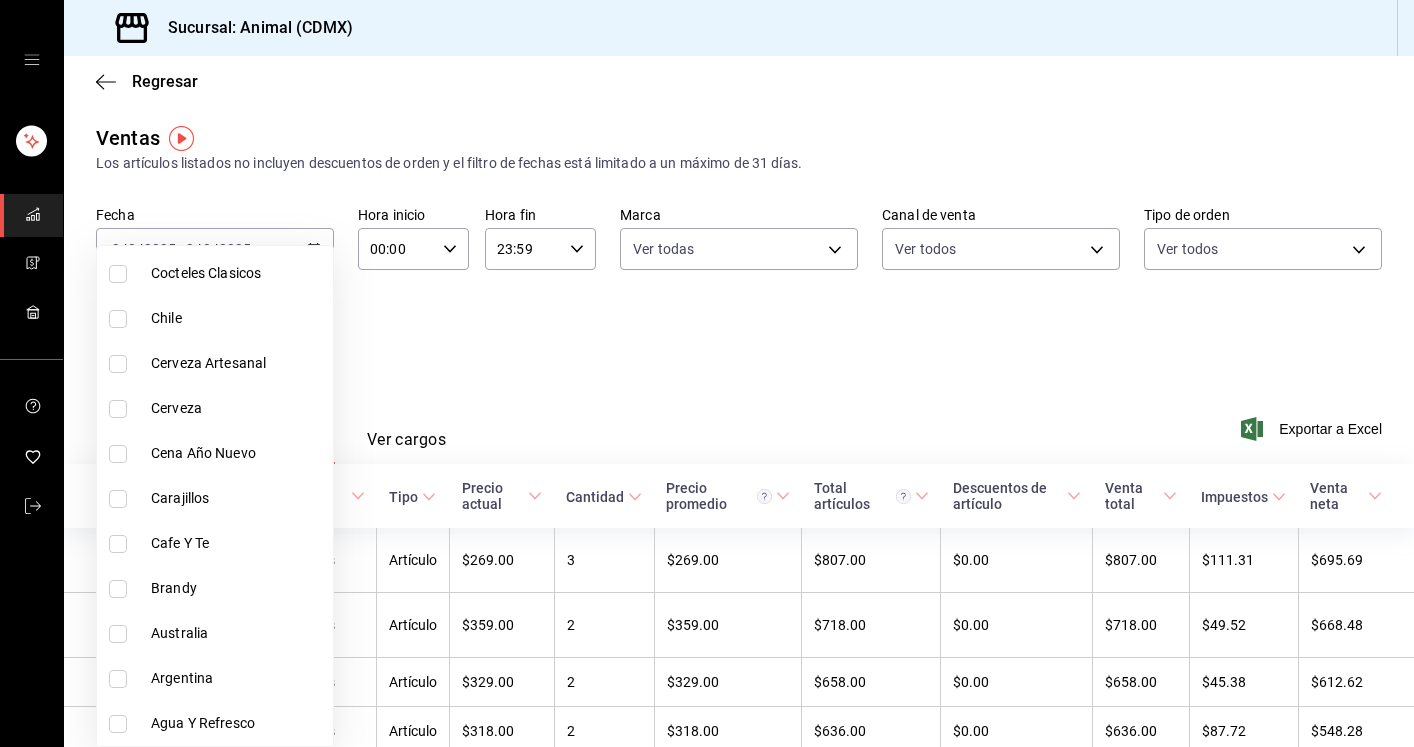 scroll, scrollTop: 2045, scrollLeft: 0, axis: vertical 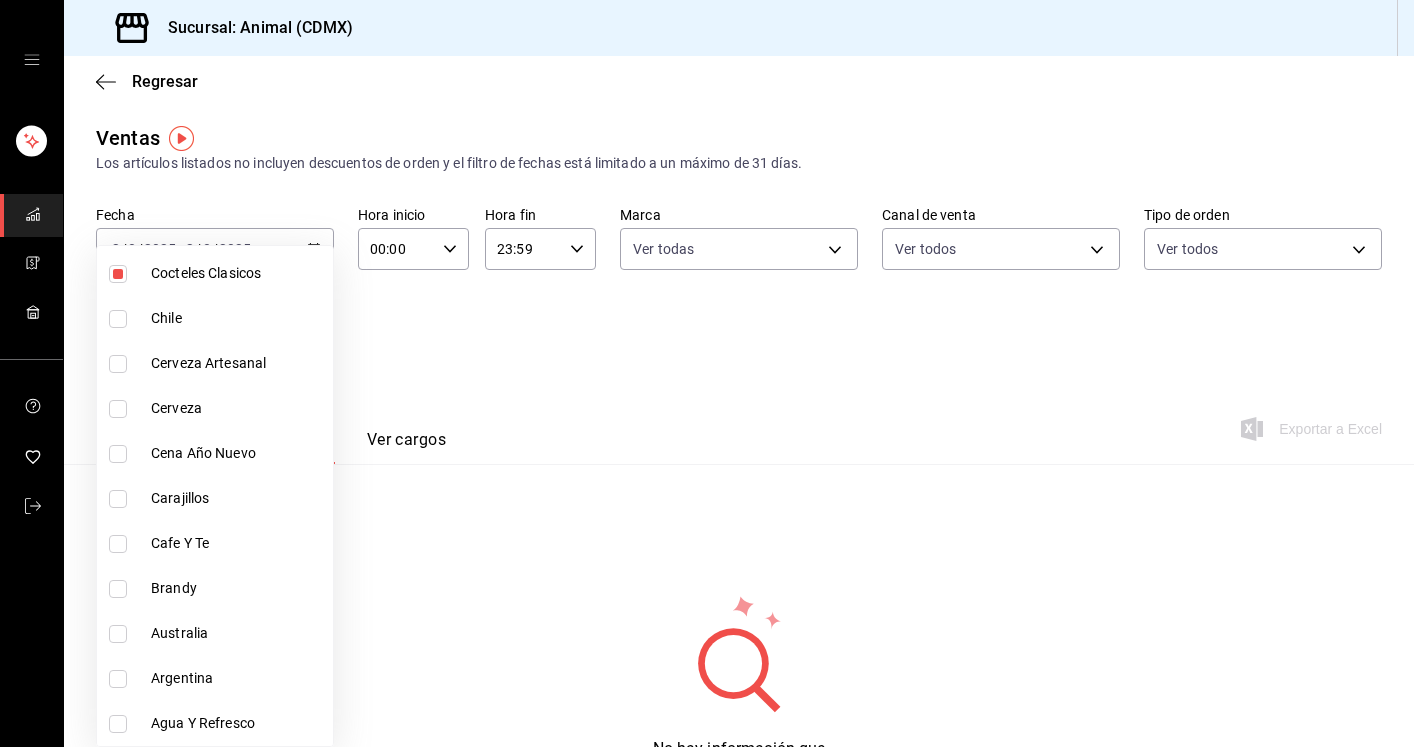 click at bounding box center [707, 373] 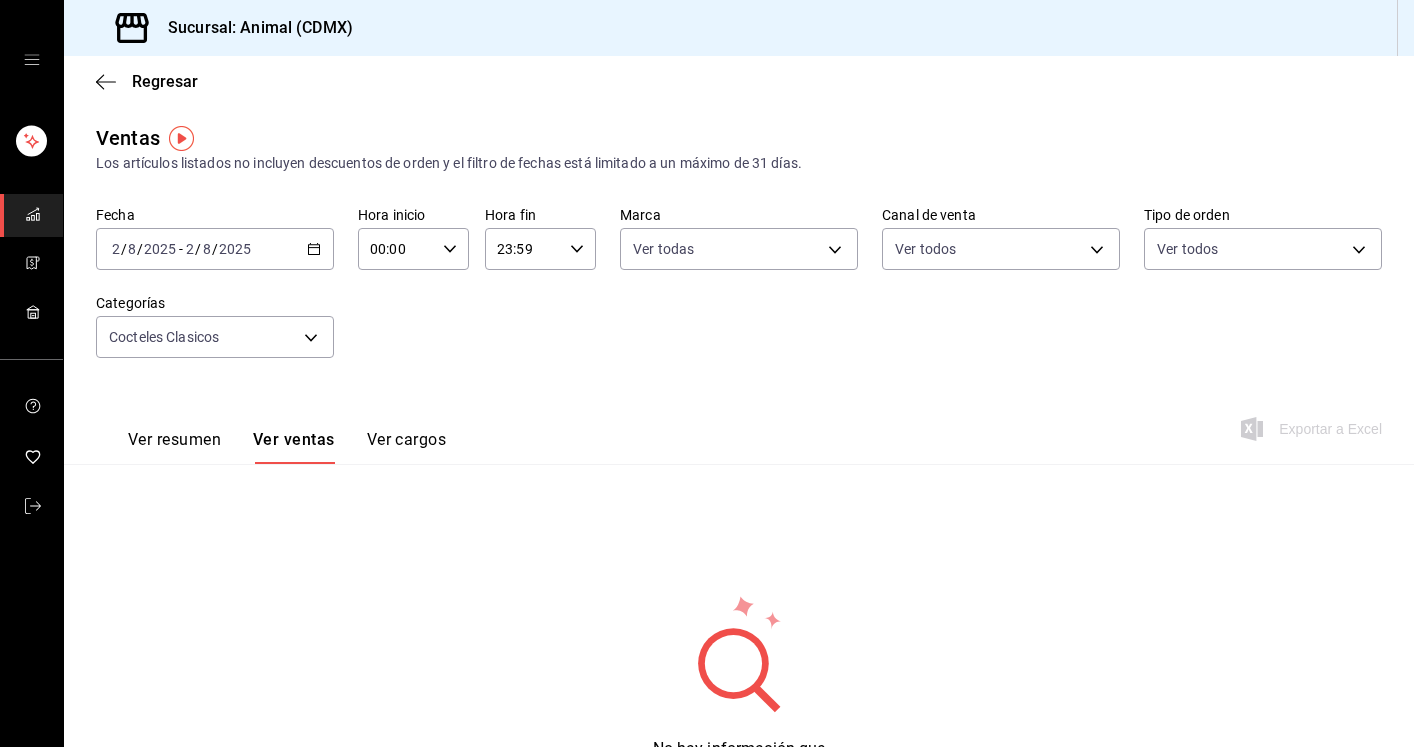 click on "Ver cargos" at bounding box center (407, 447) 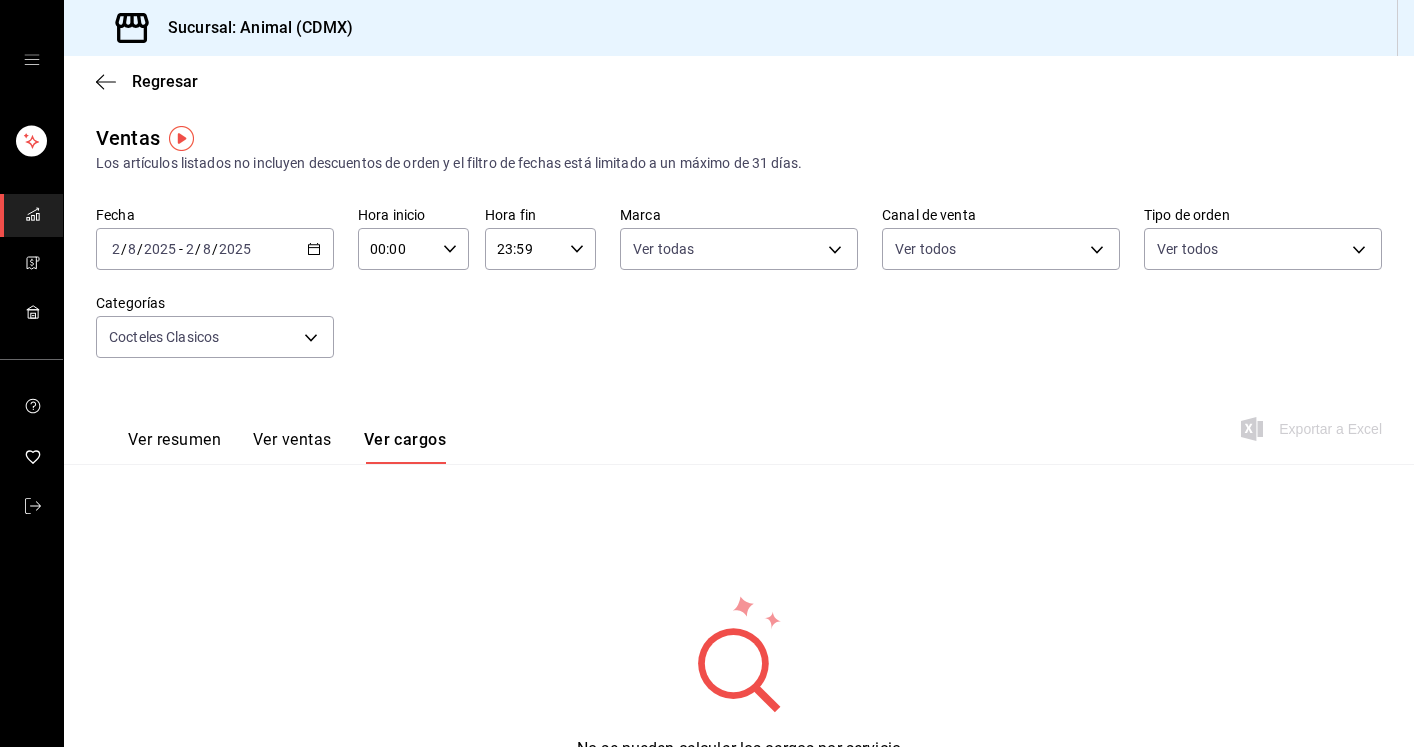 click on "Ver resumen" at bounding box center [174, 447] 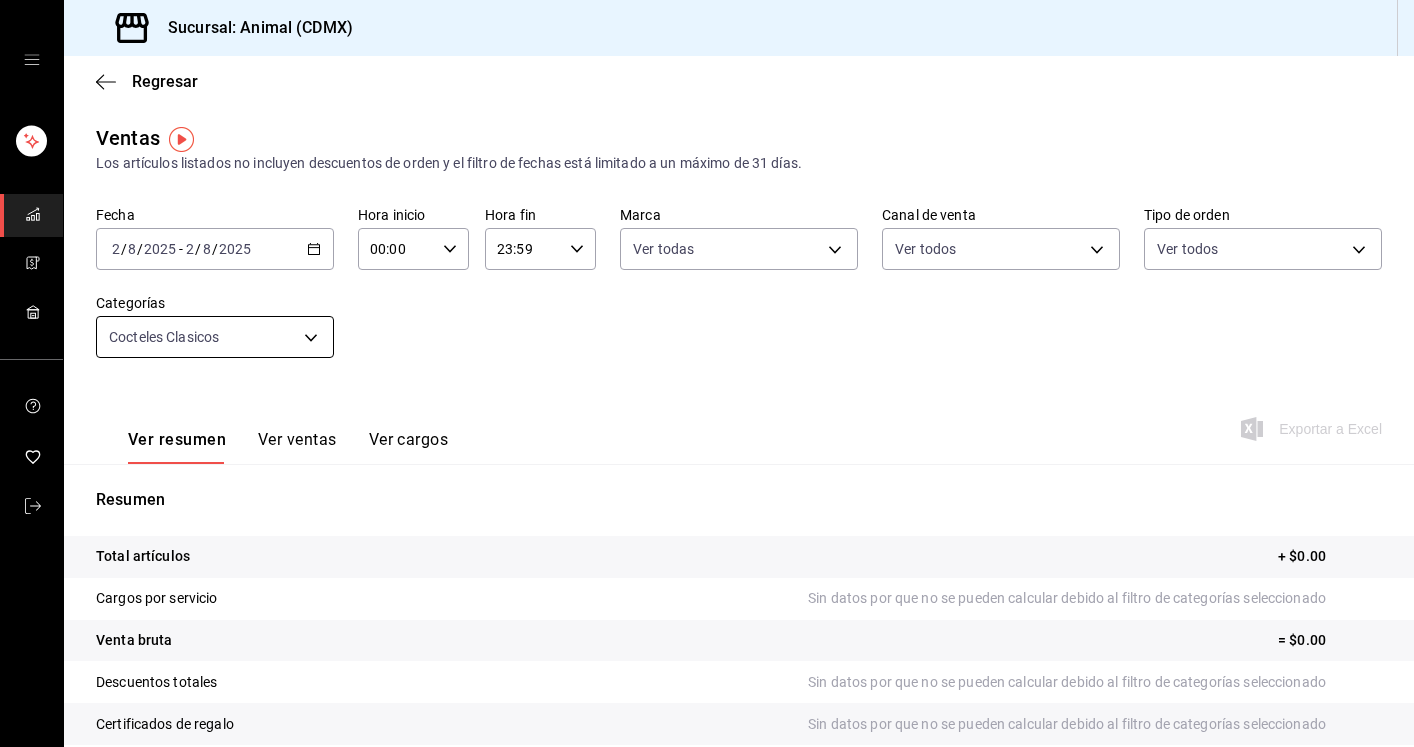 scroll, scrollTop: 0, scrollLeft: 0, axis: both 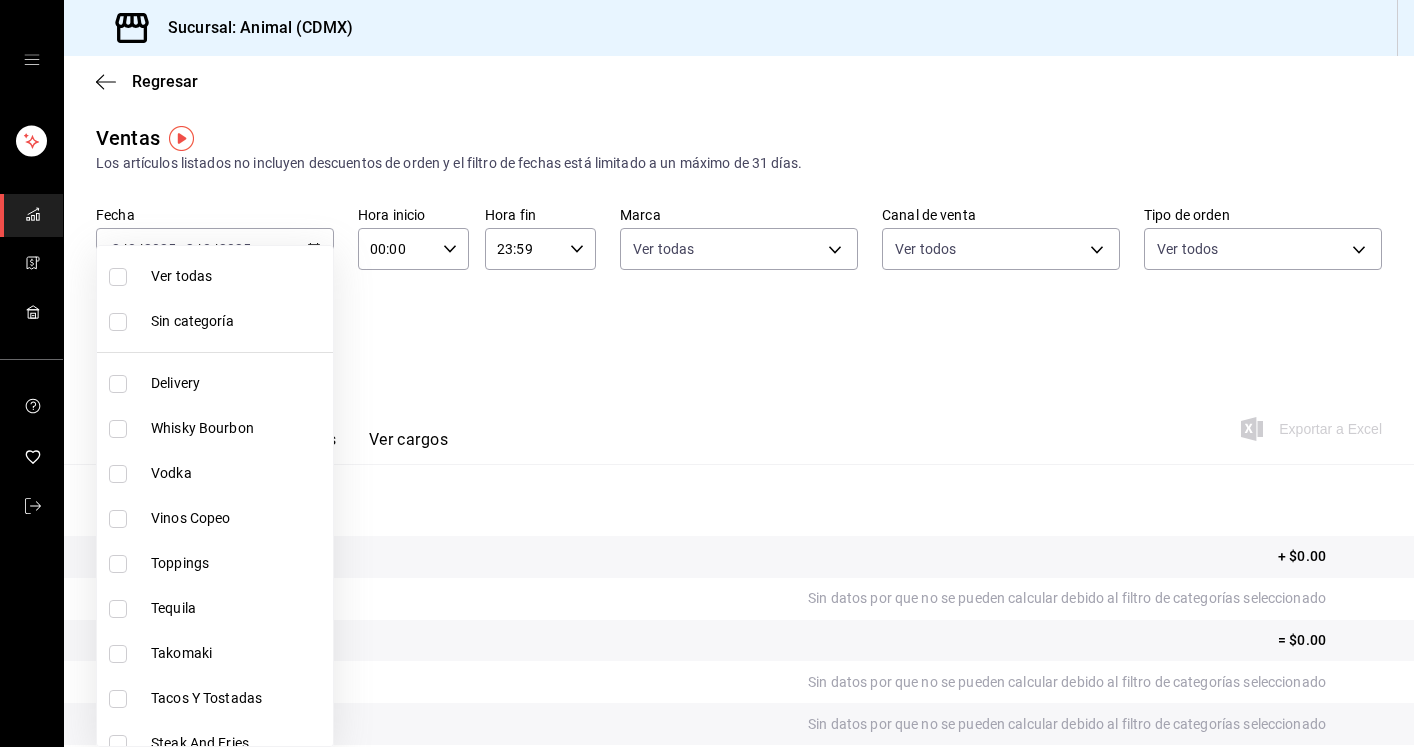 click on "Sucursal: Animal ([CITY]) Regresar Ventas Los artículos listados no incluyen descuentos de orden y el filtro de fechas está limitado a un máximo de 31 días. Fecha [DATE] [DATE] - [DATE] [DATE] Hora inicio [TIME] Hora inicio Hora fin [TIME] Hora fin Marca Ver todas [UUID] Canal de venta Ver todos PARROT,UBER_EATS,RAPPI,DIDI_FOOD,ONLINE Tipo de orden Ver todos [UUID],[UUID],[EXTERNAL] Categorías Cocteles Clasicos [UUID] Ver resumen Ver ventas Ver cargos Exportar a Excel Resumen Total artículos + $0.00 Cargos por servicio  Sin datos por que no se pueden calcular debido al filtro de categorías seleccionado Venta bruta = $0.00 Descuentos totales  Sin datos por que no se pueden calcular debido al filtro de categorías seleccionado Certificados de regalo  Sin datos por que no se pueden calcular debido al filtro de categorías seleccionado Venta total = $0.00 Impuestos - $0.00" at bounding box center [707, 373] 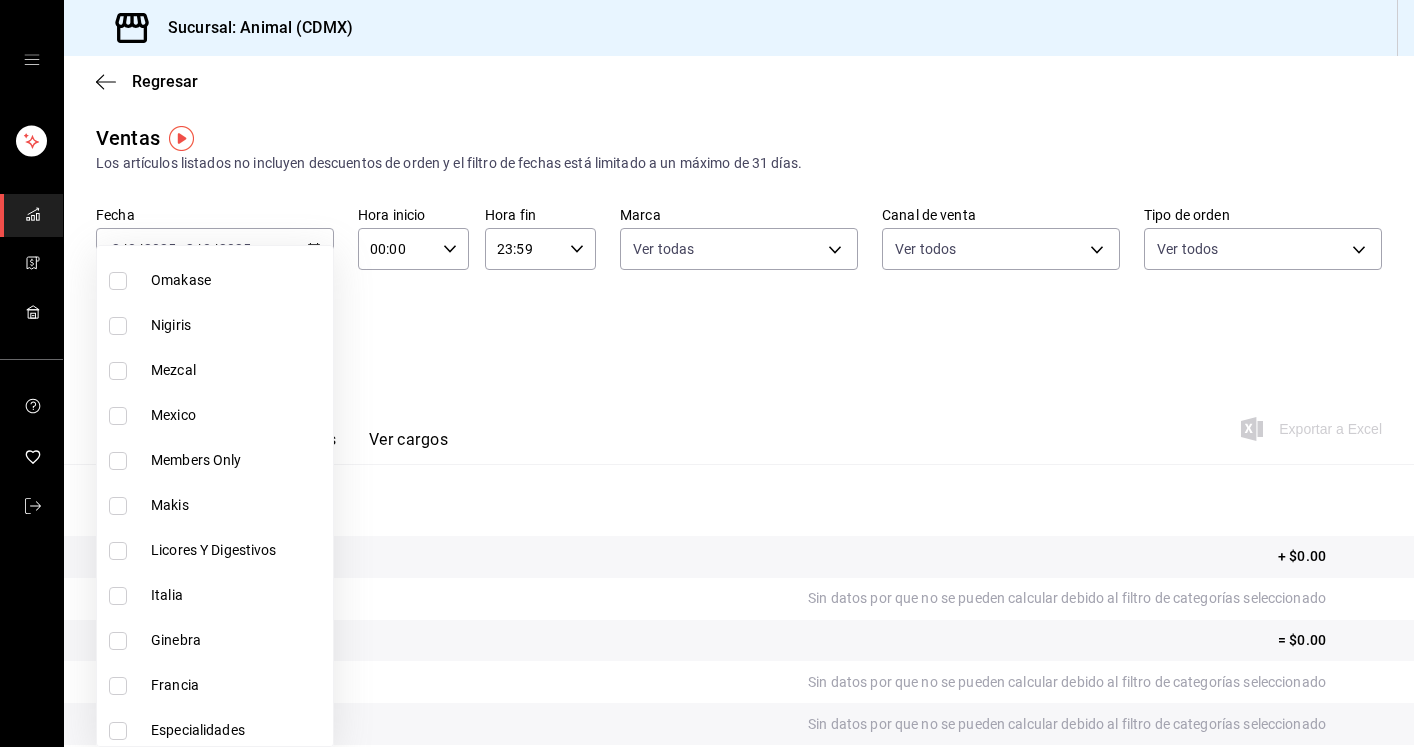 scroll, scrollTop: 1177, scrollLeft: 0, axis: vertical 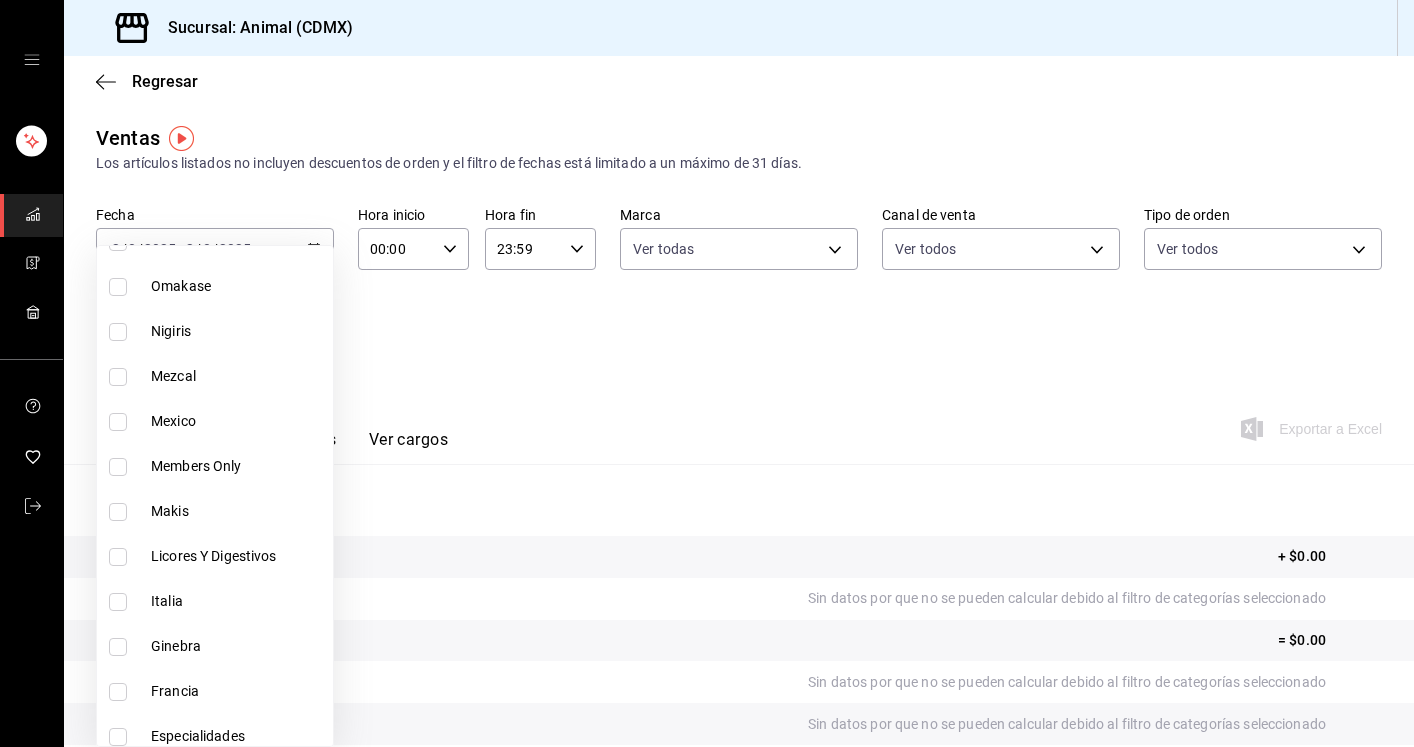 click on "Licores Y Digestivos" at bounding box center [238, 556] 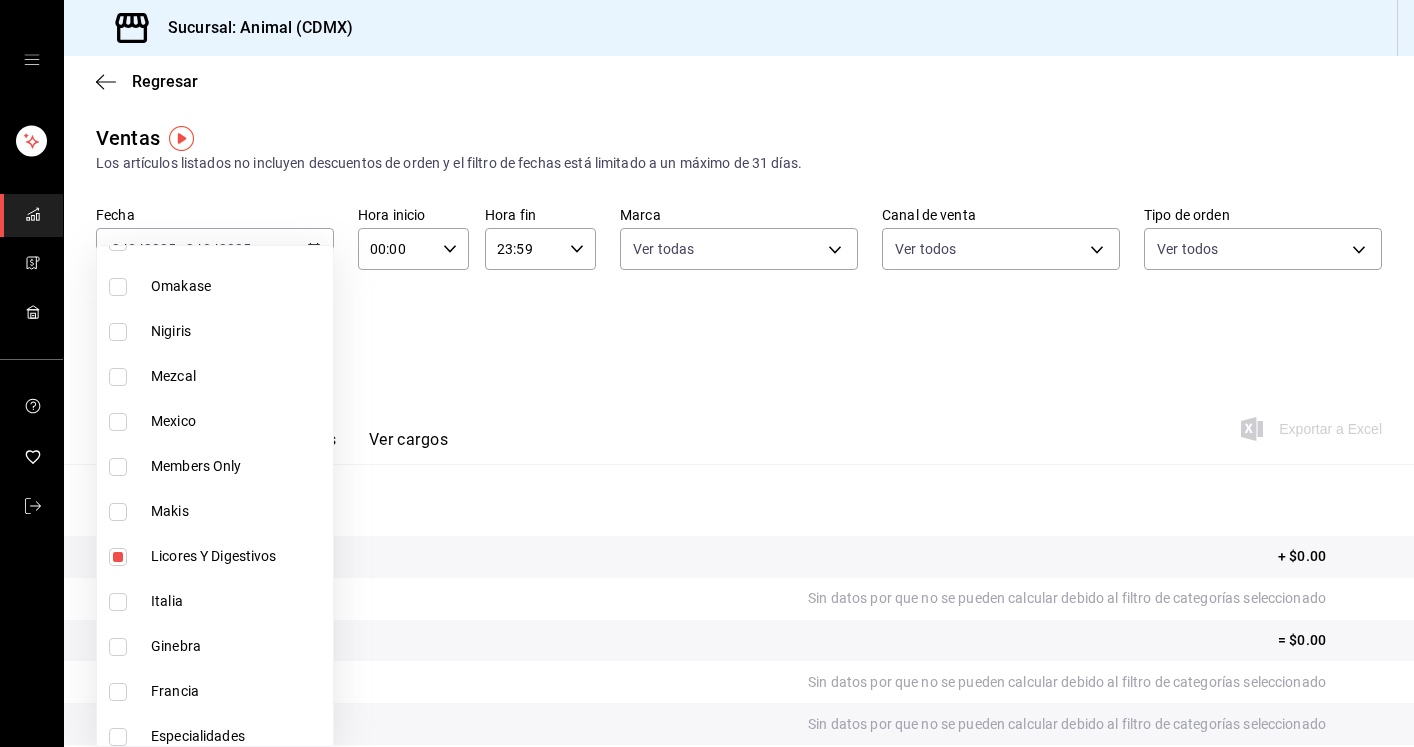 click at bounding box center [707, 373] 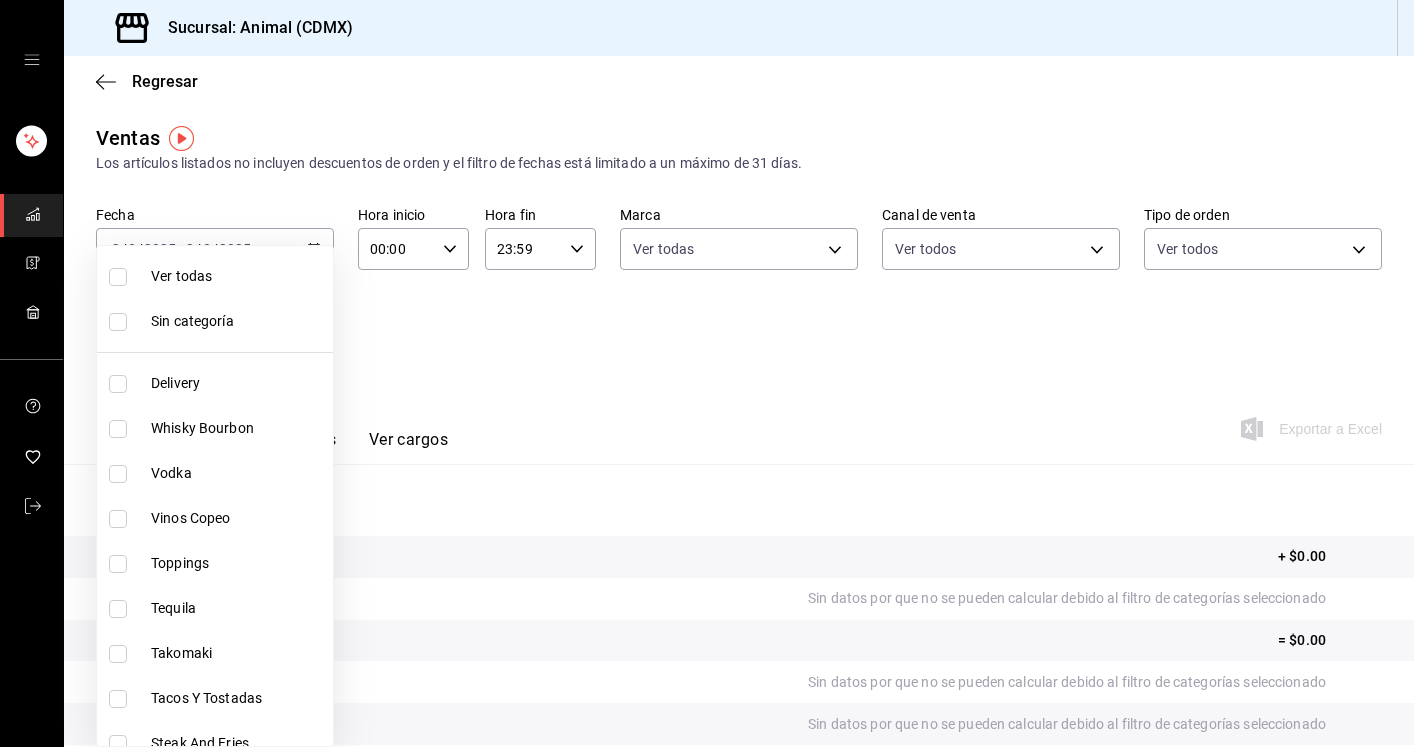 click on "Sucursal: Animal ([CITY]) Regresar Ventas Los artículos listados no incluyen descuentos de orden y el filtro de fechas está limitado a un máximo de 31 días. Fecha [DATE] [DATE] - [DATE] [DATE] Hora inicio [TIME] Hora inicio Hora fin [TIME] Hora fin Marca Ver todas [UUID] Canal de venta Ver todos PARROT,UBER_EATS,RAPPI,DIDI_FOOD,ONLINE Tipo de orden Ver todos [UUID],[UUID],[EXTERNAL] Categorías Licores Y Digestivos, Cocteles Clasicos [UUID],[UUID] Ver resumen Ver ventas Ver cargos Exportar a Excel Resumen Total artículos + $0.00 Cargos por servicio  Sin datos por que no se pueden calcular debido al filtro de categorías seleccionado Venta bruta = $0.00 Descuentos totales  Sin datos por que no se pueden calcular debido al filtro de categorías seleccionado Certificados de regalo Venta total = $0.00 Impuestos - $0.00 Venta neta = $0.00 Ver todas" at bounding box center [707, 373] 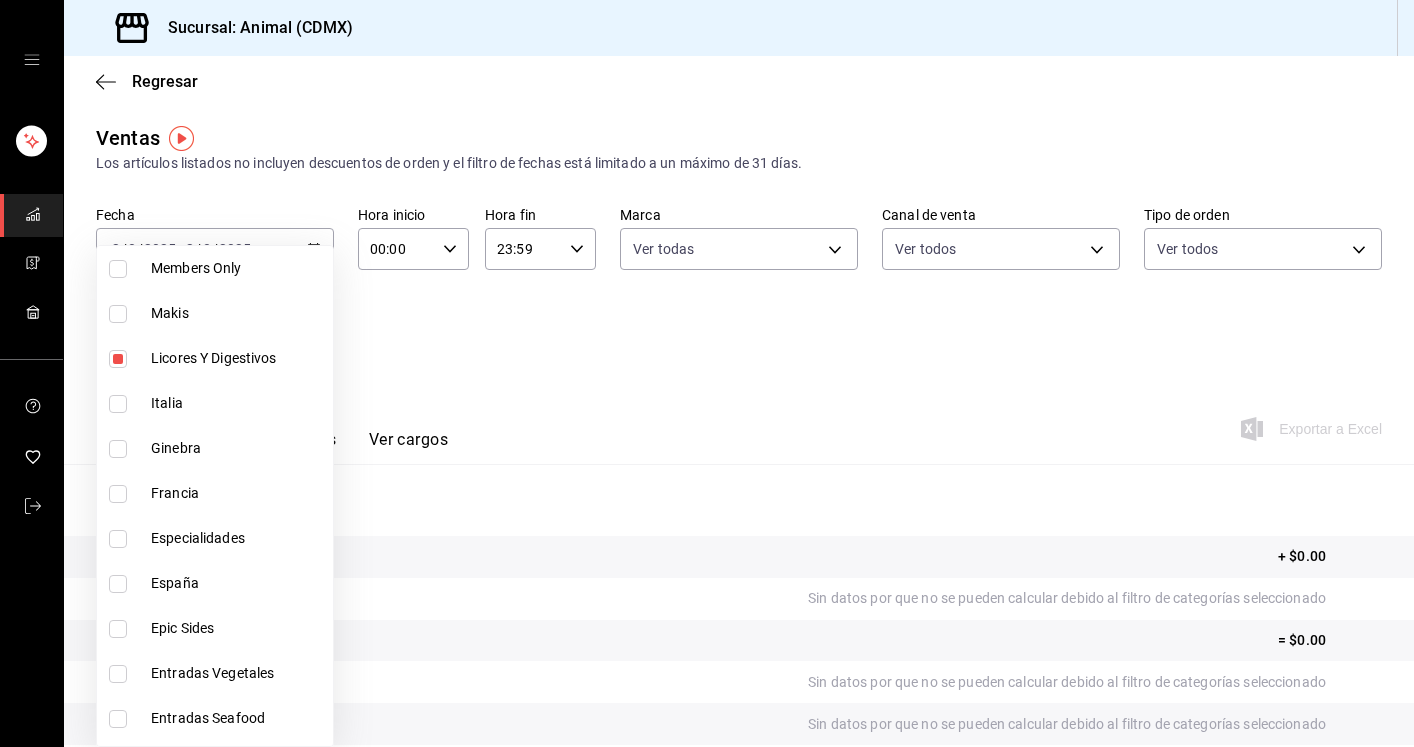 scroll, scrollTop: 1380, scrollLeft: 0, axis: vertical 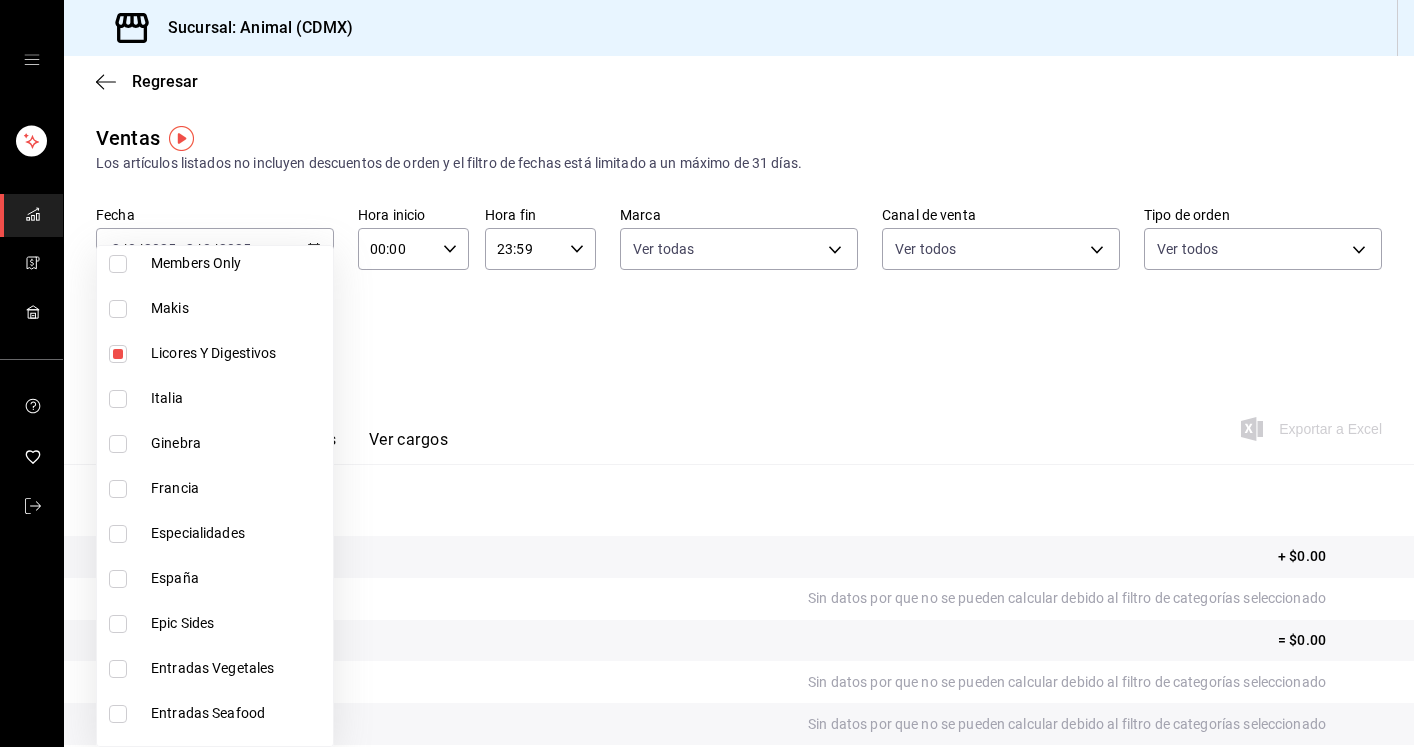 click at bounding box center (707, 373) 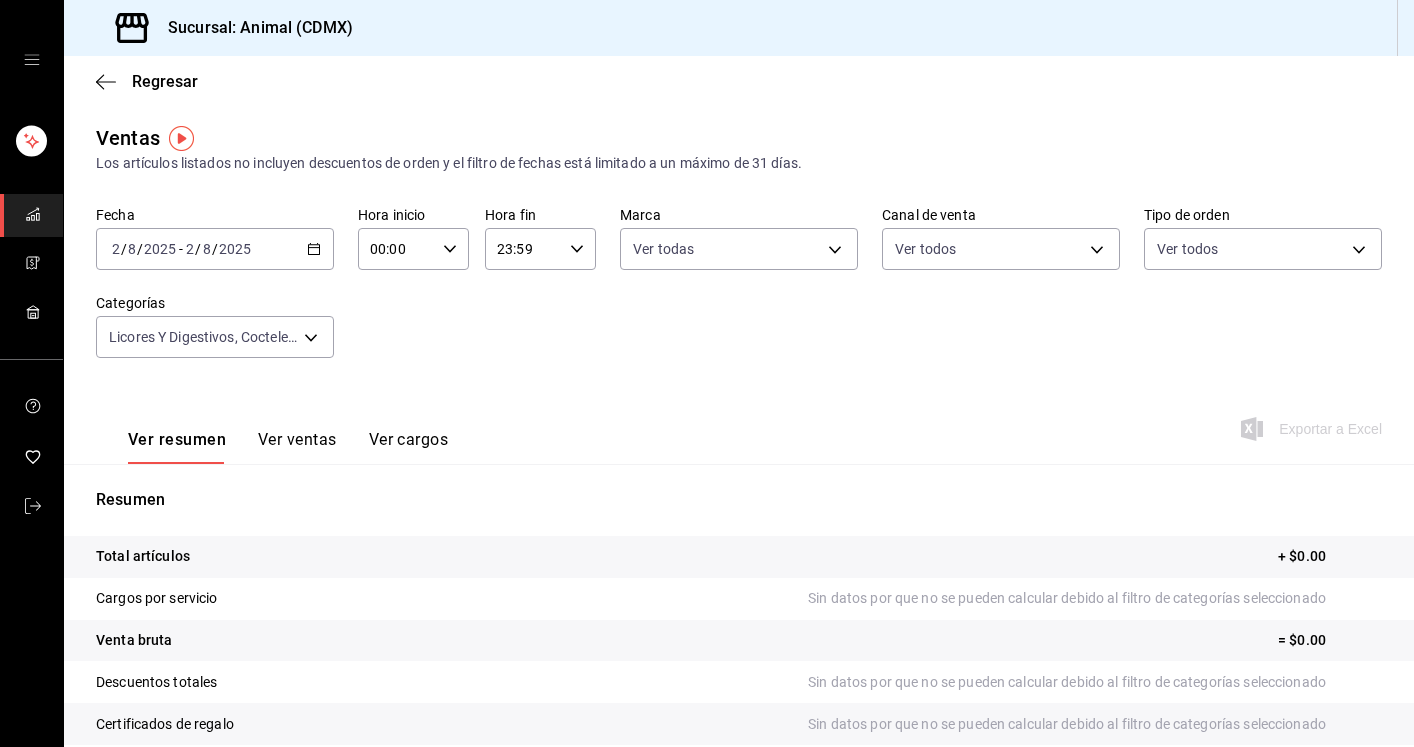 click on "Fecha [DATE] [DATE] - [DATE] [DATE] Hora inicio [TIME] Hora inicio Hora fin [TIME] Hora fin Marca Ver todas [UUID] Canal de venta Ver todos PARROT,UBER_EATS,RAPPI,DIDI_FOOD,ONLINE Tipo de orden Ver todos [UUID],[UUID],[EXTERNAL] Categorías Licores Y Digestivos, Cocteles Clasicos [UUID],[UUID]" at bounding box center [739, 294] 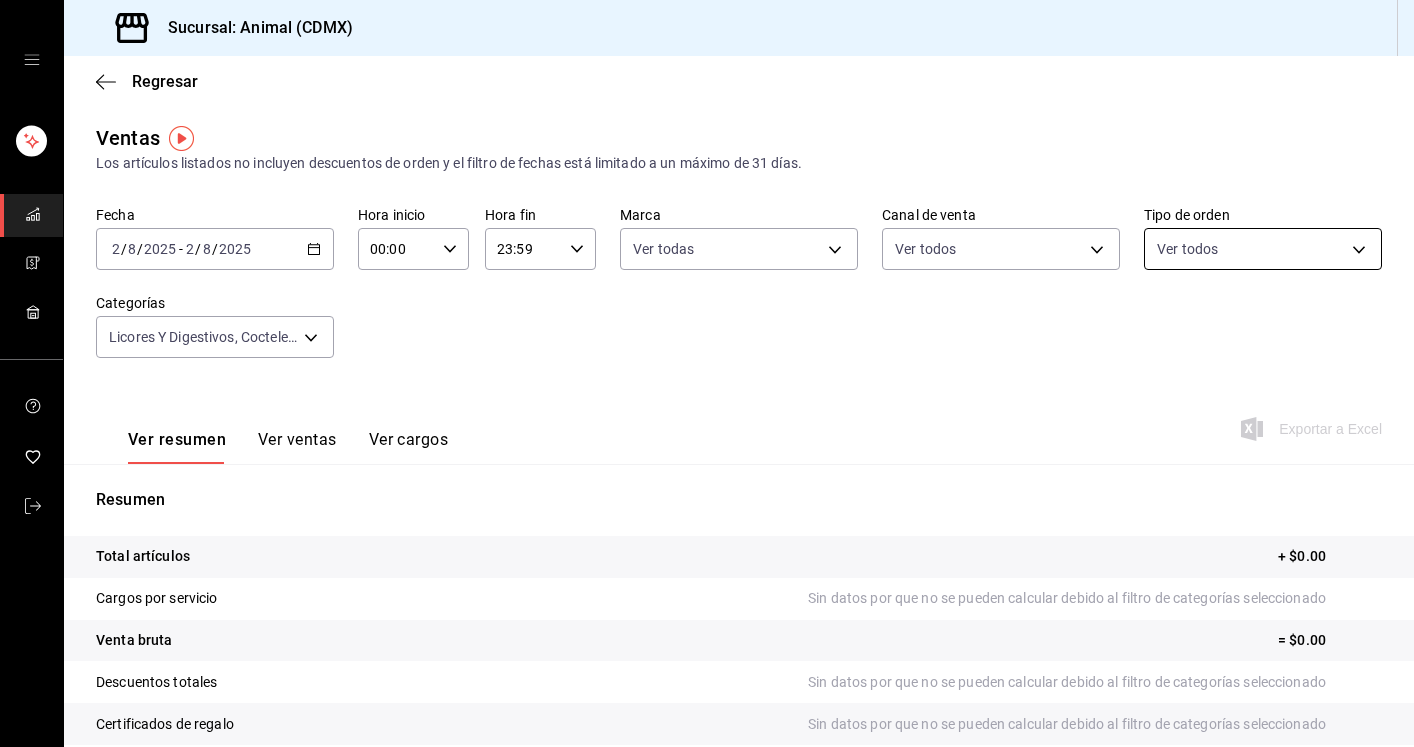 click on "Sucursal: Animal ([CITY]) Regresar Ventas Los artículos listados no incluyen descuentos de orden y el filtro de fechas está limitado a un máximo de 31 días. Fecha [DATE] [DATE] - [DATE] [DATE] Hora inicio [TIME] Hora inicio Hora fin [TIME] Hora fin Marca Ver todas [UUID] Canal de venta Ver todos PARROT,UBER_EATS,RAPPI,DIDI_FOOD,ONLINE Tipo de orden Ver todos [UUID],[UUID],[EXTERNAL] Categorías Licores Y Digestivos, Cocteles Clasicos [UUID],[UUID] Ver resumen Ver ventas Ver cargos Exportar a Excel Resumen Total artículos + $0.00 Cargos por servicio  Sin datos por que no se pueden calcular debido al filtro de categorías seleccionado Venta bruta = $0.00 Descuentos totales  Sin datos por que no se pueden calcular debido al filtro de categorías seleccionado Certificados de regalo Venta total = $0.00 Impuestos - $0.00 Venta neta = $0.00" at bounding box center [707, 373] 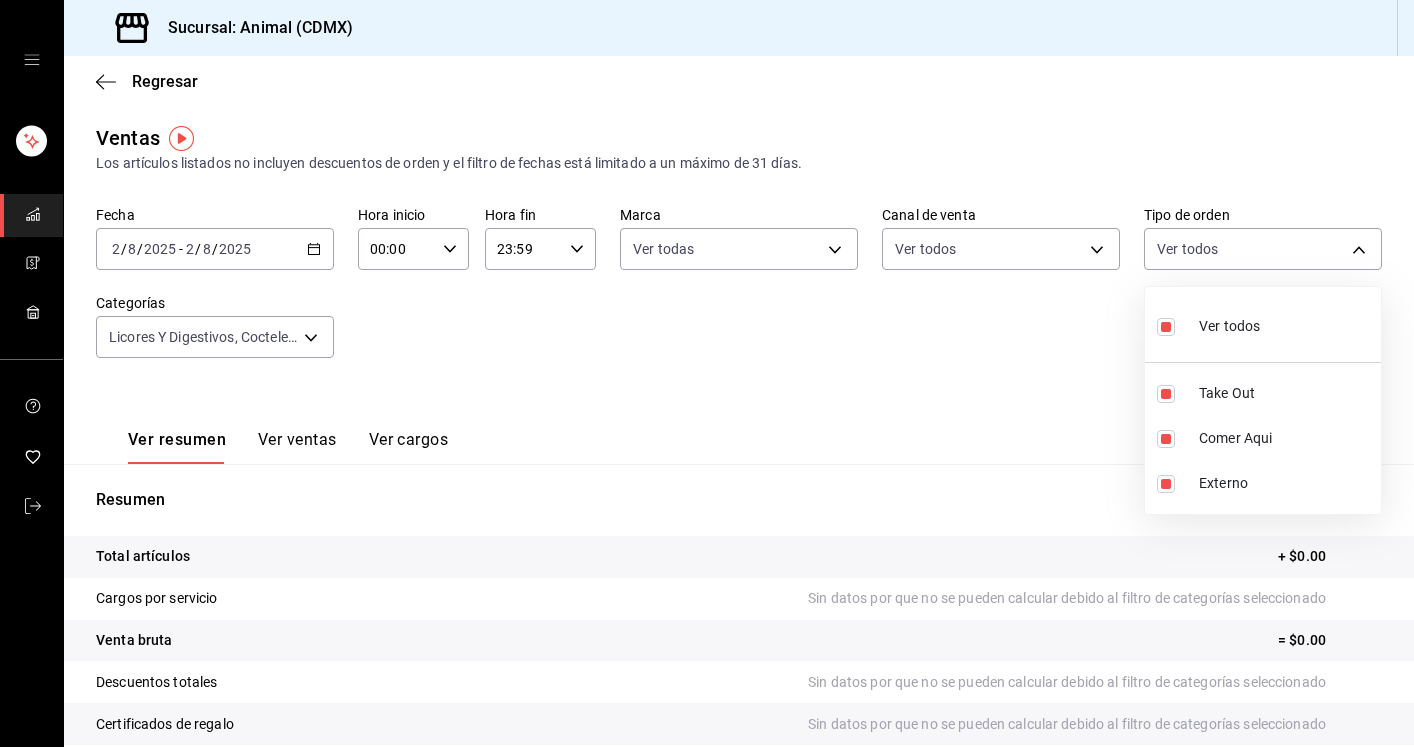 click on "Ver todos" at bounding box center (1208, 324) 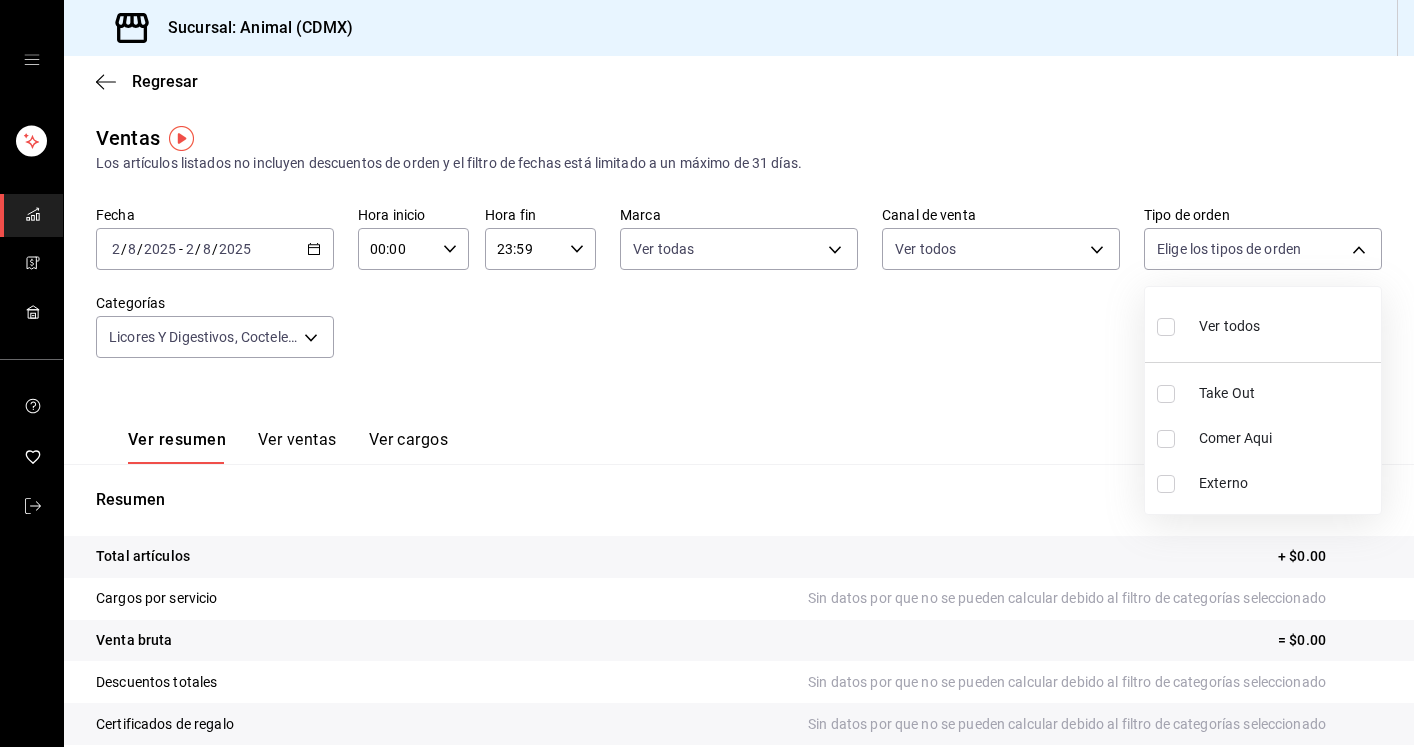 click at bounding box center [707, 373] 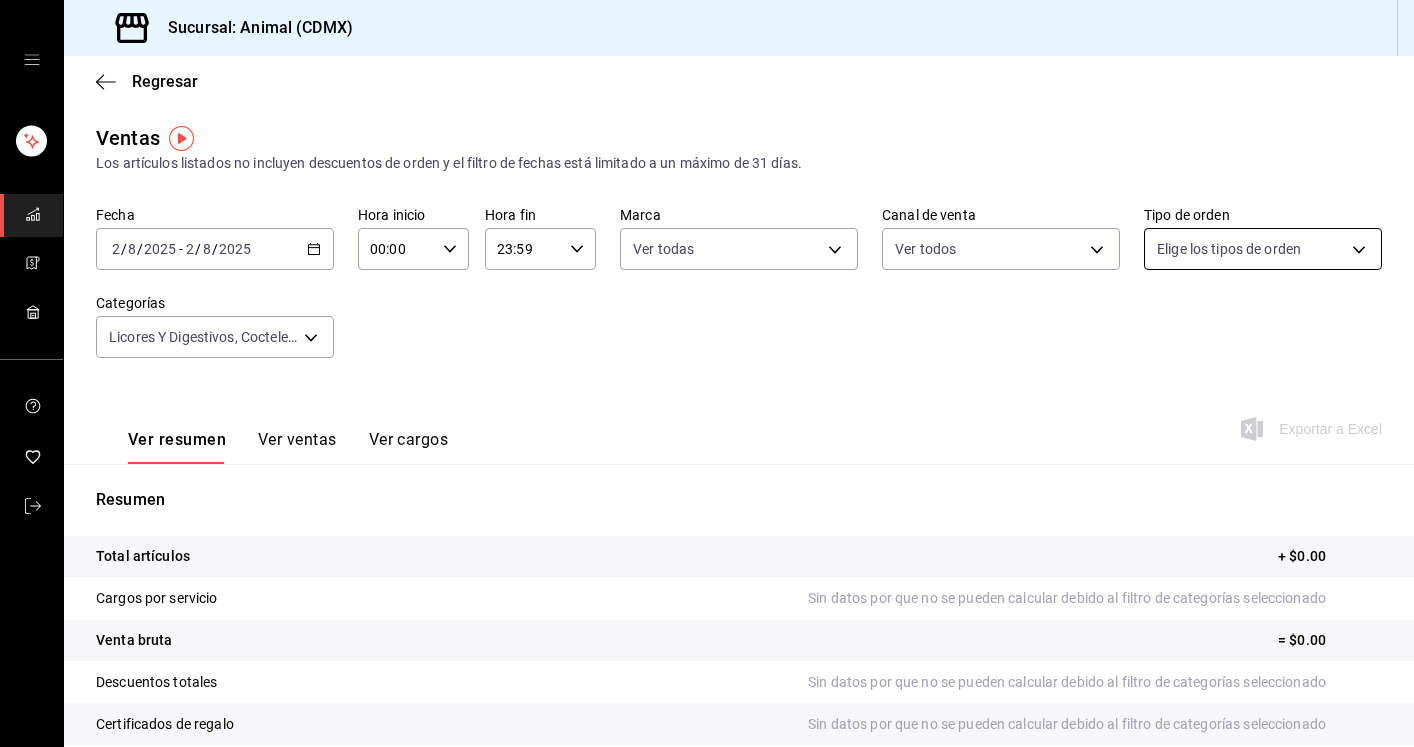 click on "Sucursal: Animal ([CITY]) Regresar Ventas Los artículos listados no incluyen descuentos de orden y el filtro de fechas está limitado a un máximo de 31 días. Fecha [DATE] [DATE] - [DATE] [DATE] Hora inicio [TIME] Hora inicio Hora fin [TIME] Hora fin Marca Ver todas [UUID] Canal de venta Ver todos PARROT,UBER_EATS,RAPPI,DIDI_FOOD,ONLINE Tipo de orden Elige los tipos de orden Categorías Licores Y Digestivos, Cocteles Clasicos [UUID],[UUID] Ver resumen Ver ventas Ver cargos Exportar a Excel Resumen Total artículos + $0.00 Cargos por servicio  Sin datos por que no se pueden calcular debido al filtro de categorías seleccionado Venta bruta = $0.00 Descuentos totales  Sin datos por que no se pueden calcular debido al filtro de categorías seleccionado Certificados de regalo  Sin datos por que no se pueden calcular debido al filtro de categorías seleccionado Venta total = $0.00 Impuestos - $0.00 Venta neta" at bounding box center [707, 373] 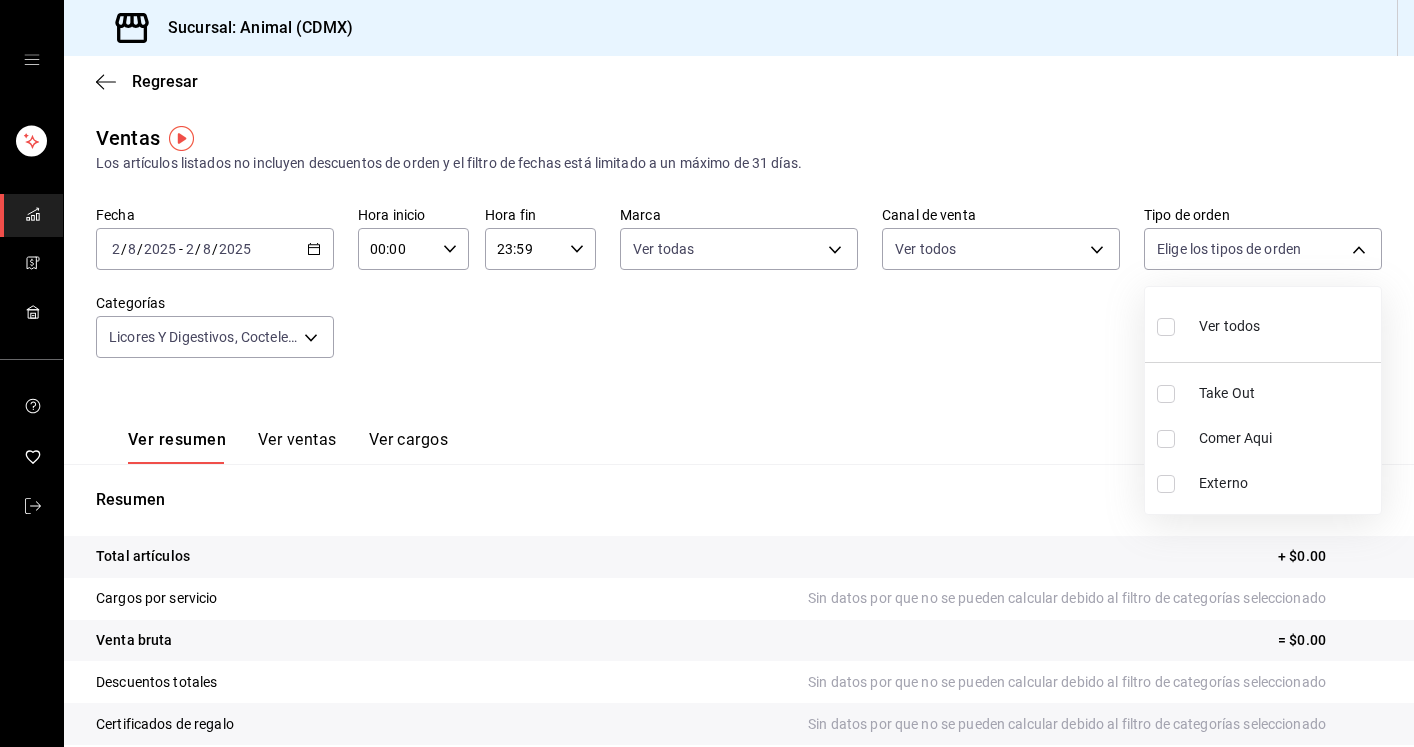 click on "Ver todos" at bounding box center (1208, 324) 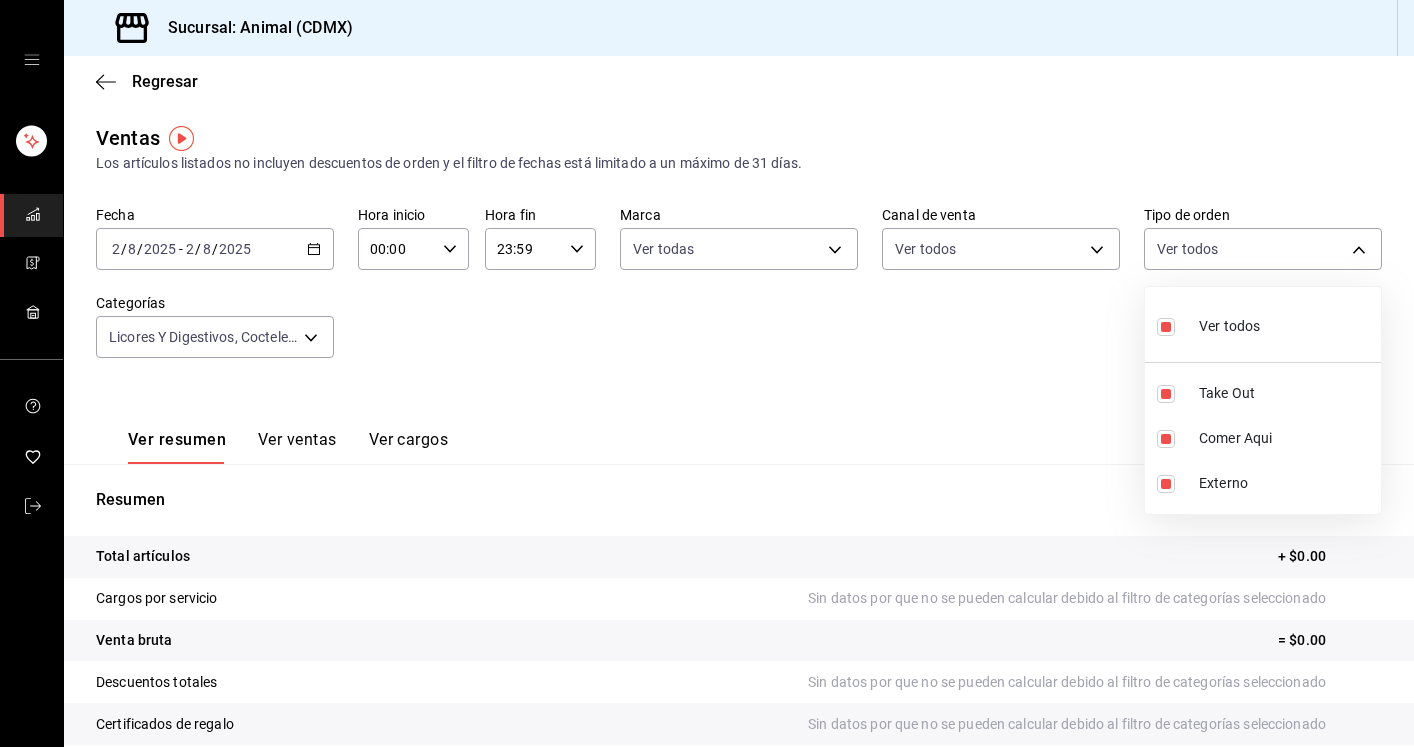click at bounding box center [707, 373] 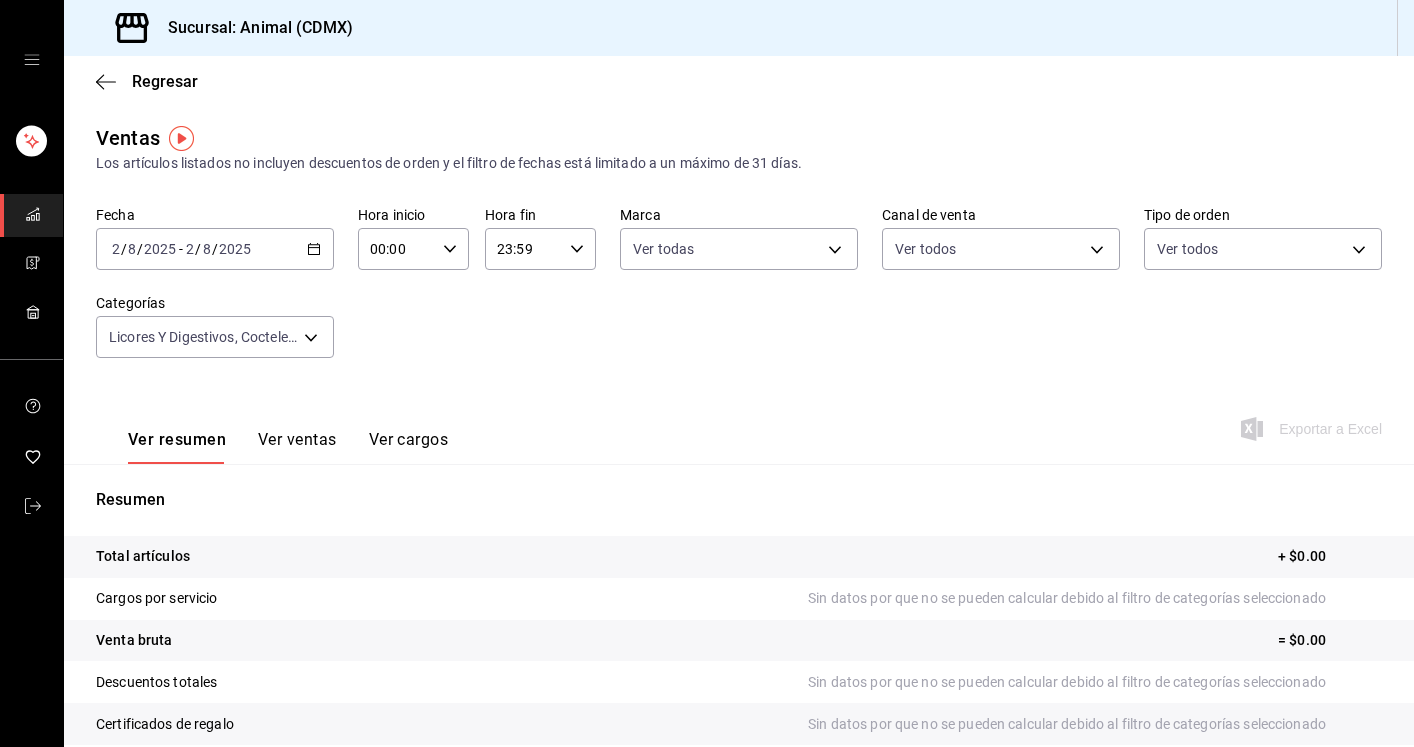 click on "Ver ventas" at bounding box center [297, 447] 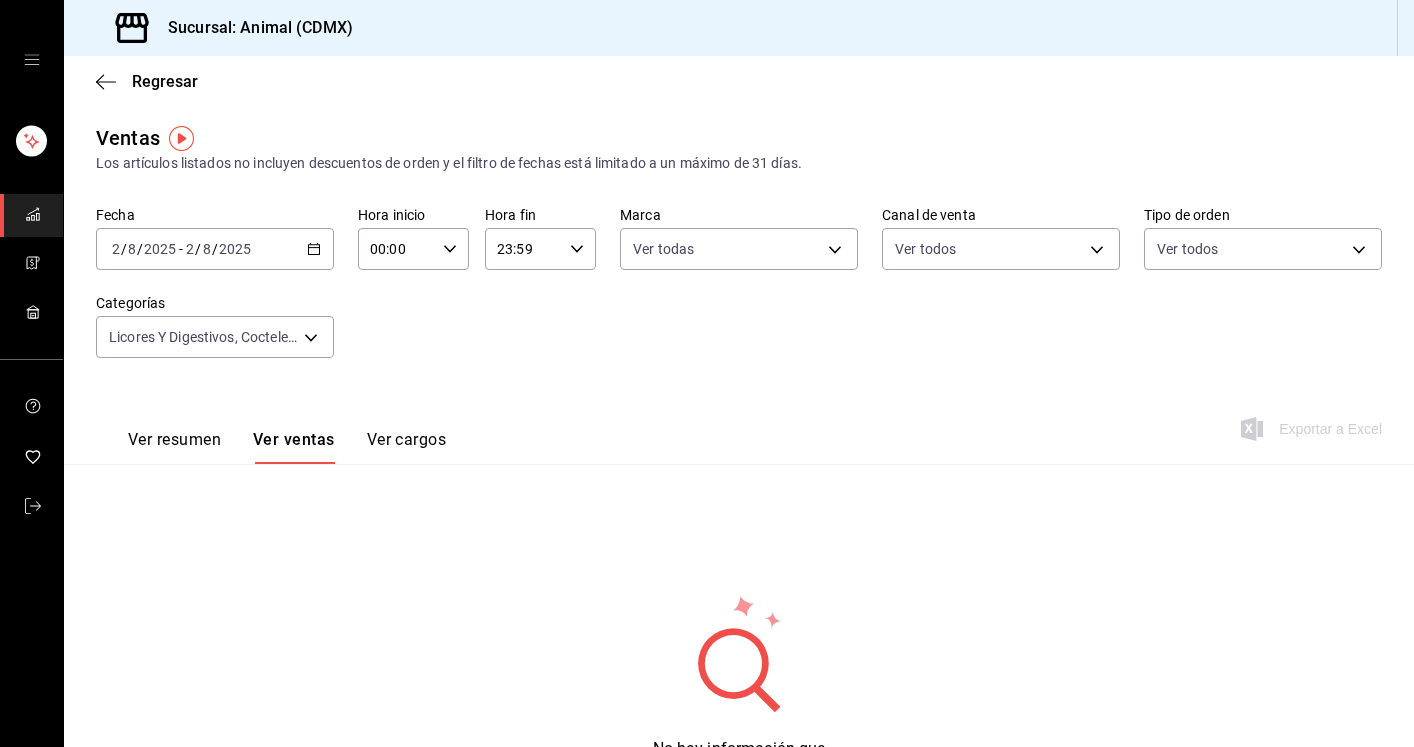 scroll, scrollTop: 0, scrollLeft: 0, axis: both 